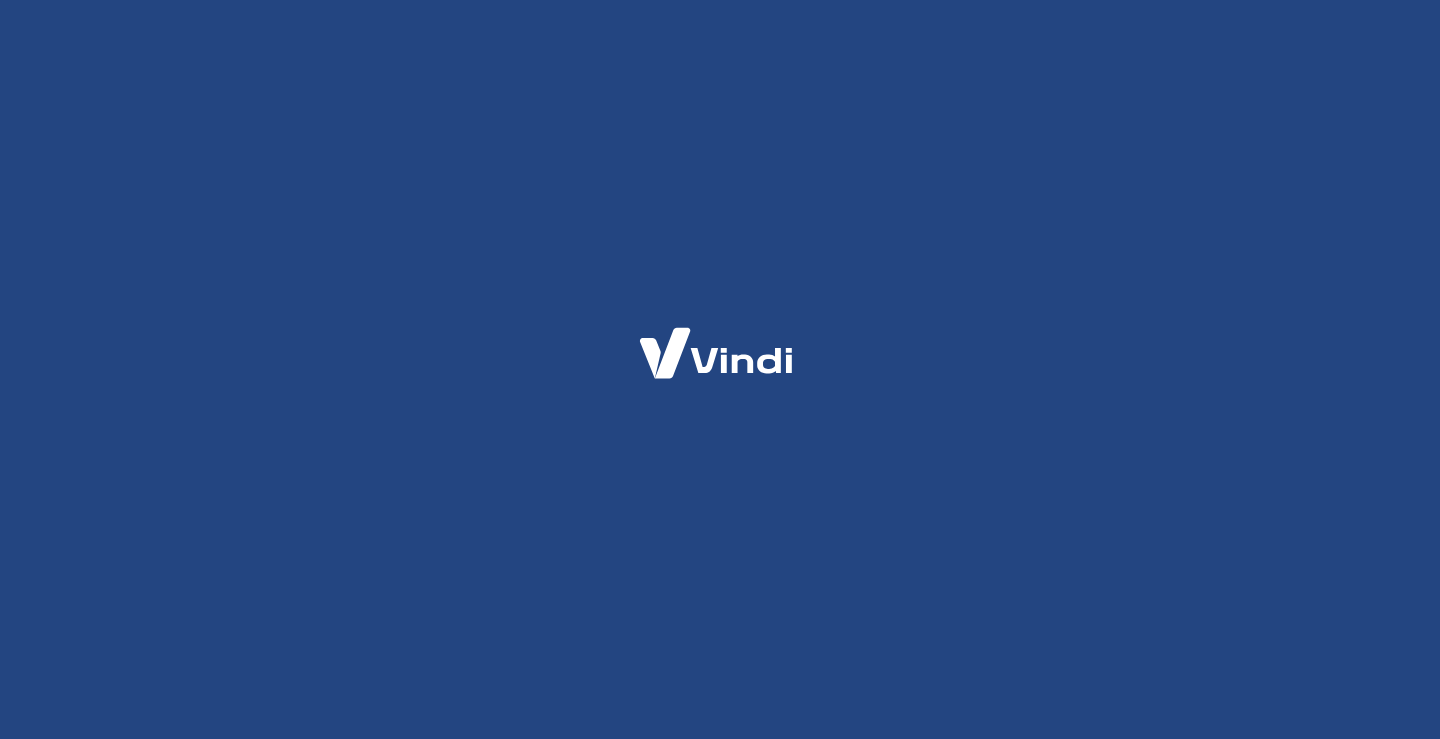 scroll, scrollTop: 0, scrollLeft: 0, axis: both 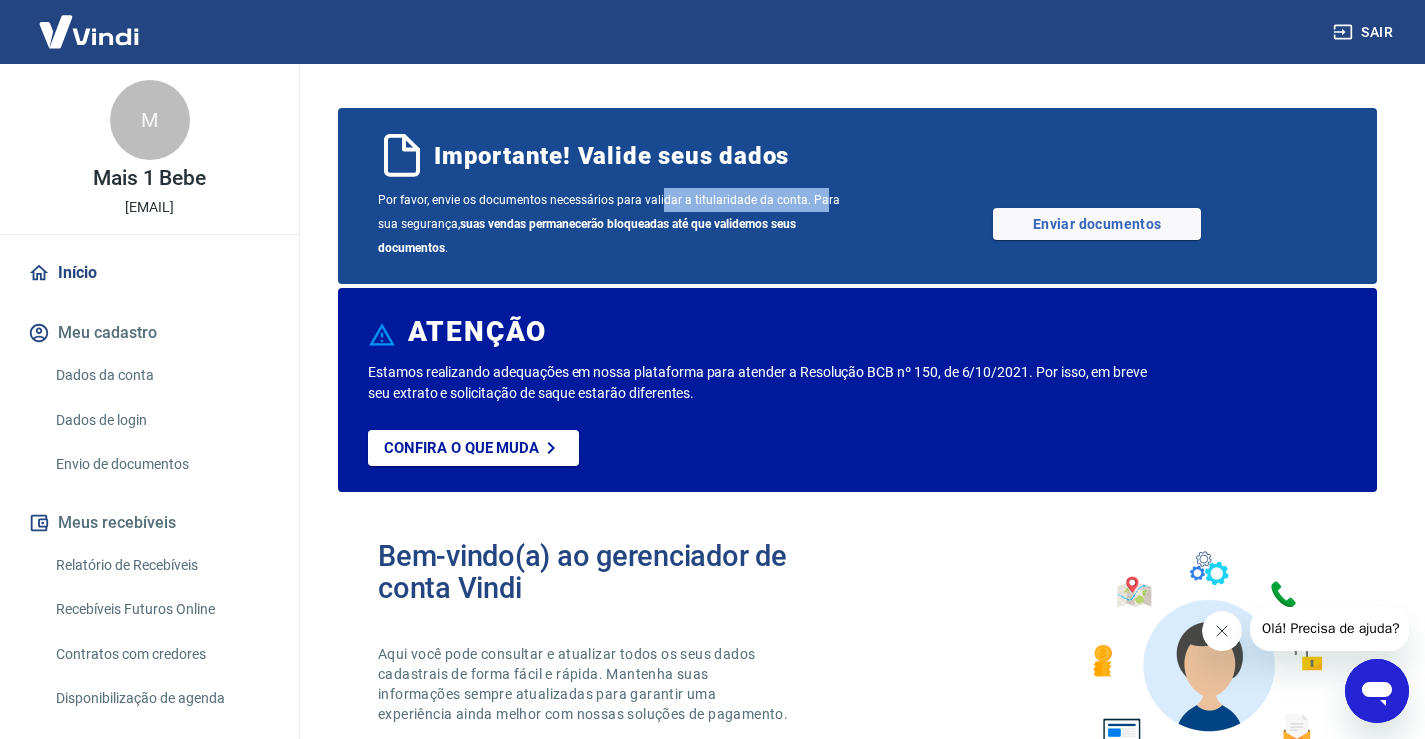 drag, startPoint x: 687, startPoint y: 203, endPoint x: 849, endPoint y: 206, distance: 162.02777 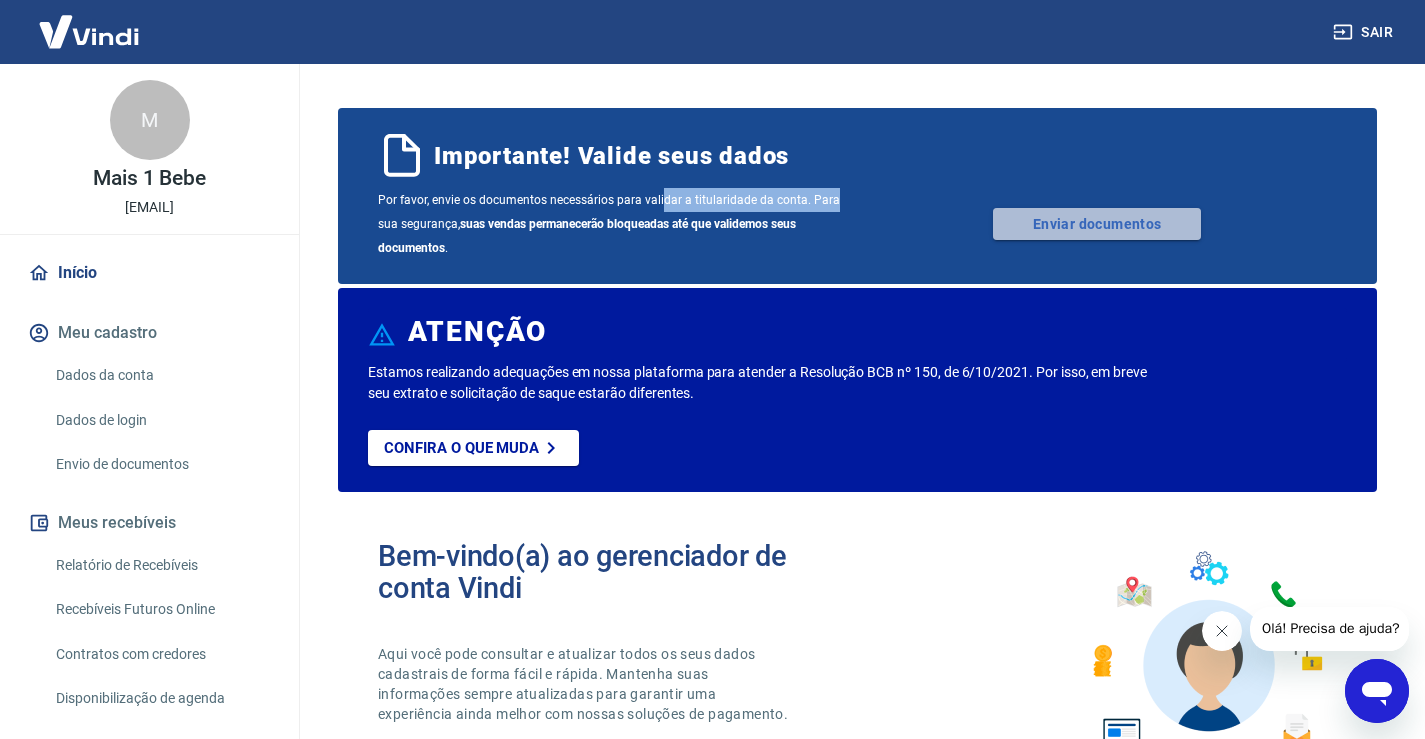 click on "Enviar documentos" at bounding box center (1097, 224) 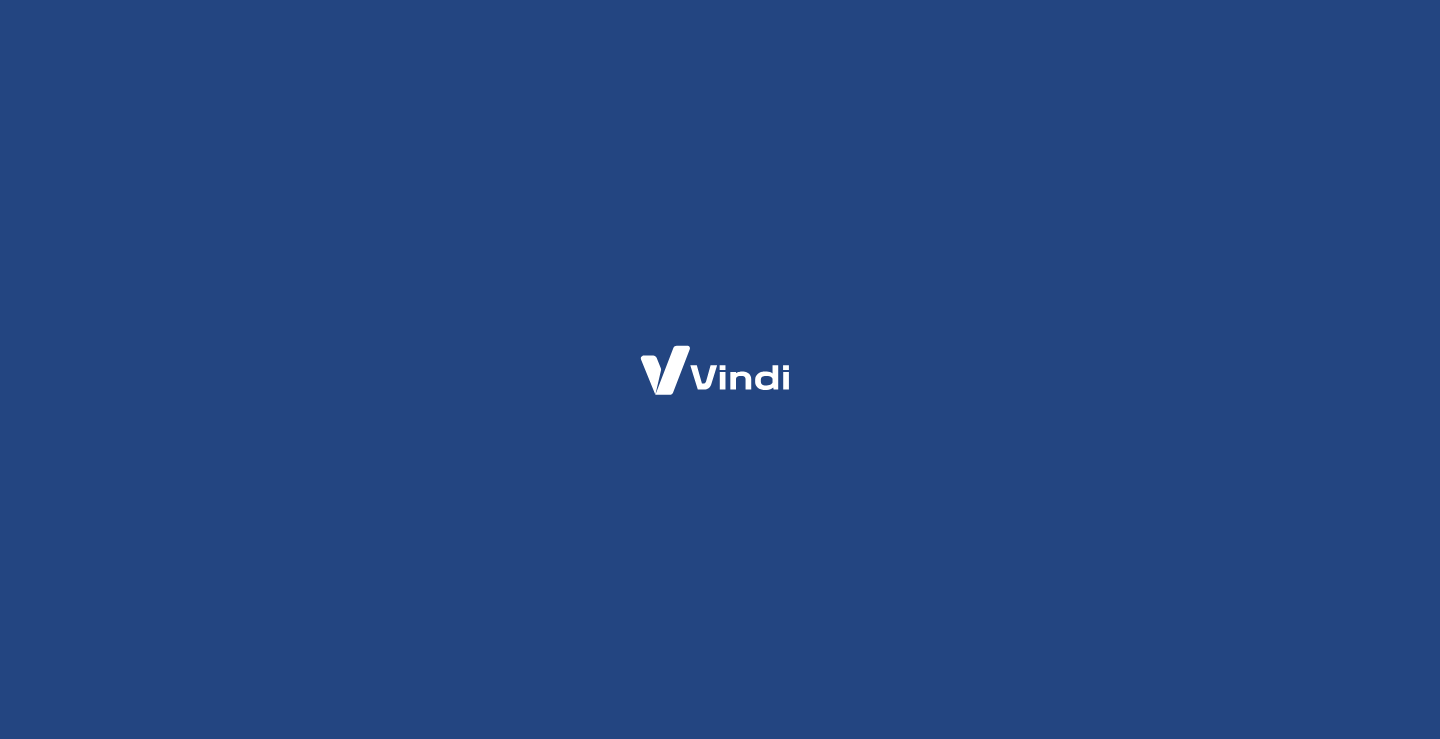 scroll, scrollTop: 0, scrollLeft: 0, axis: both 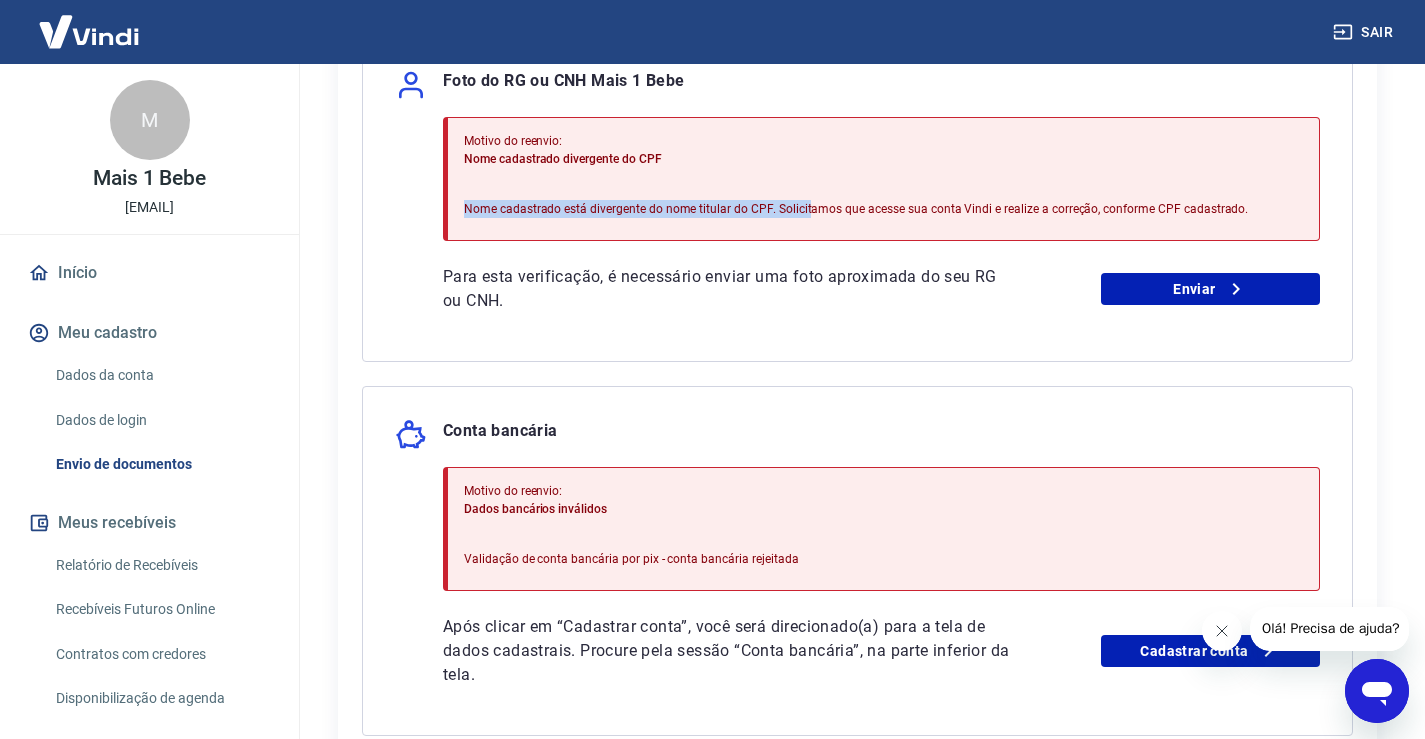 drag, startPoint x: 462, startPoint y: 236, endPoint x: 811, endPoint y: 251, distance: 349.3222 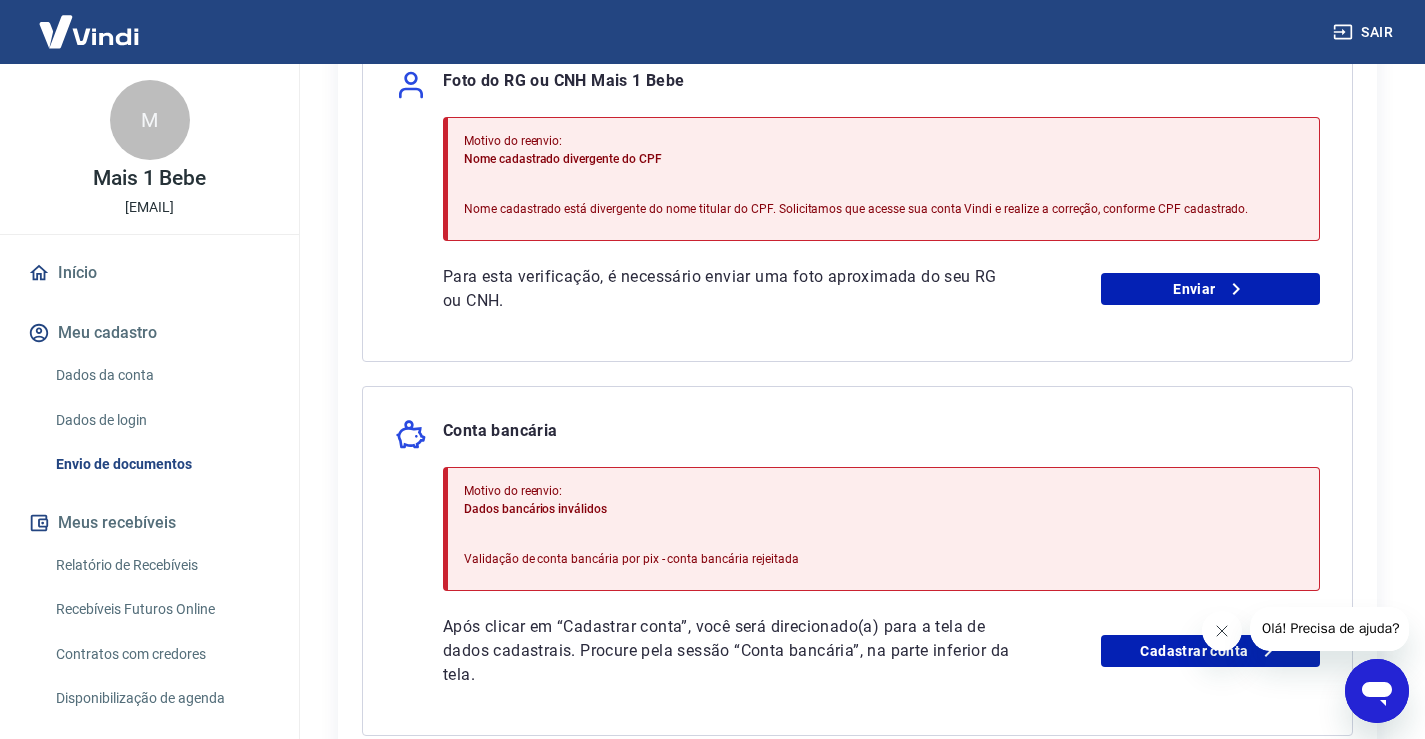 click on "Nome cadastrado está divergente do nome titular do CPF. Solicitamos que acesse sua conta Vindi e realize a correção, conforme CPF cadastrado." at bounding box center [856, 209] 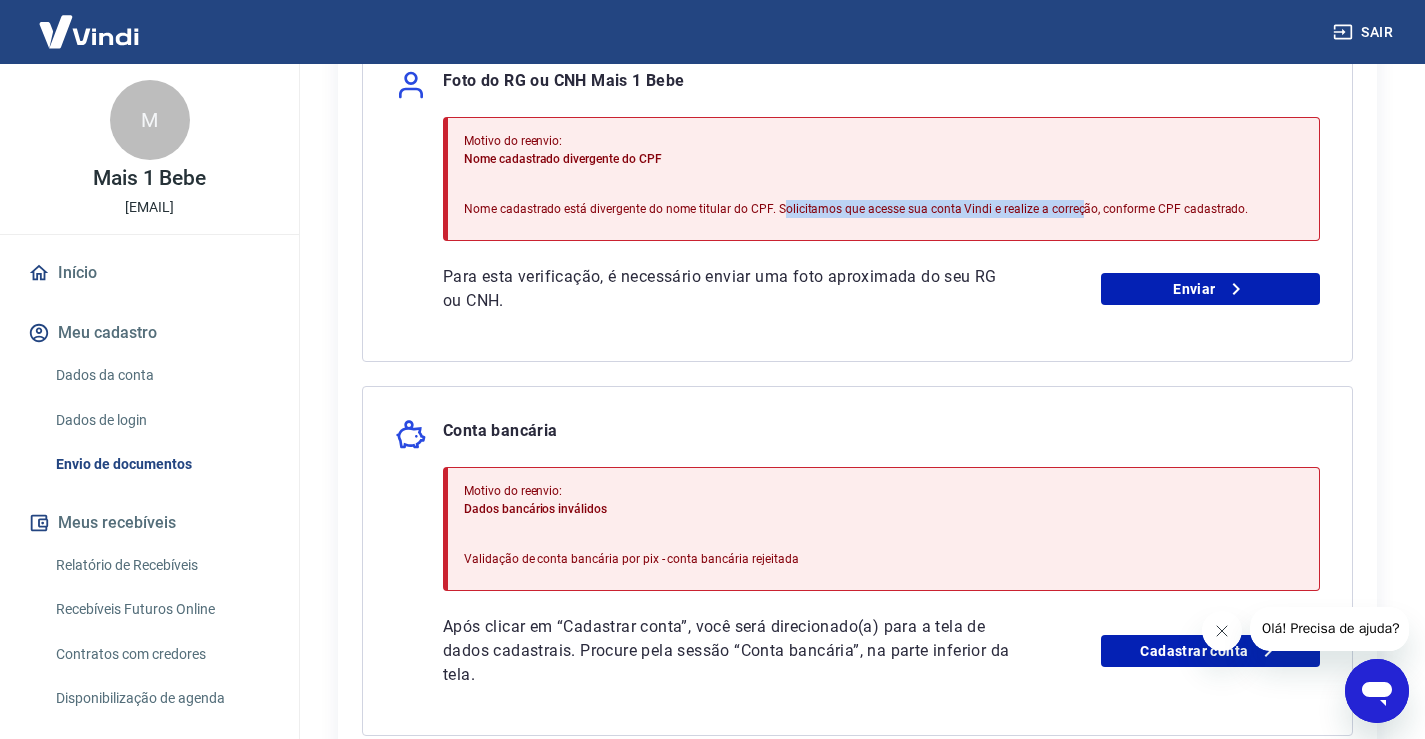 drag, startPoint x: 777, startPoint y: 230, endPoint x: 1096, endPoint y: 197, distance: 320.70236 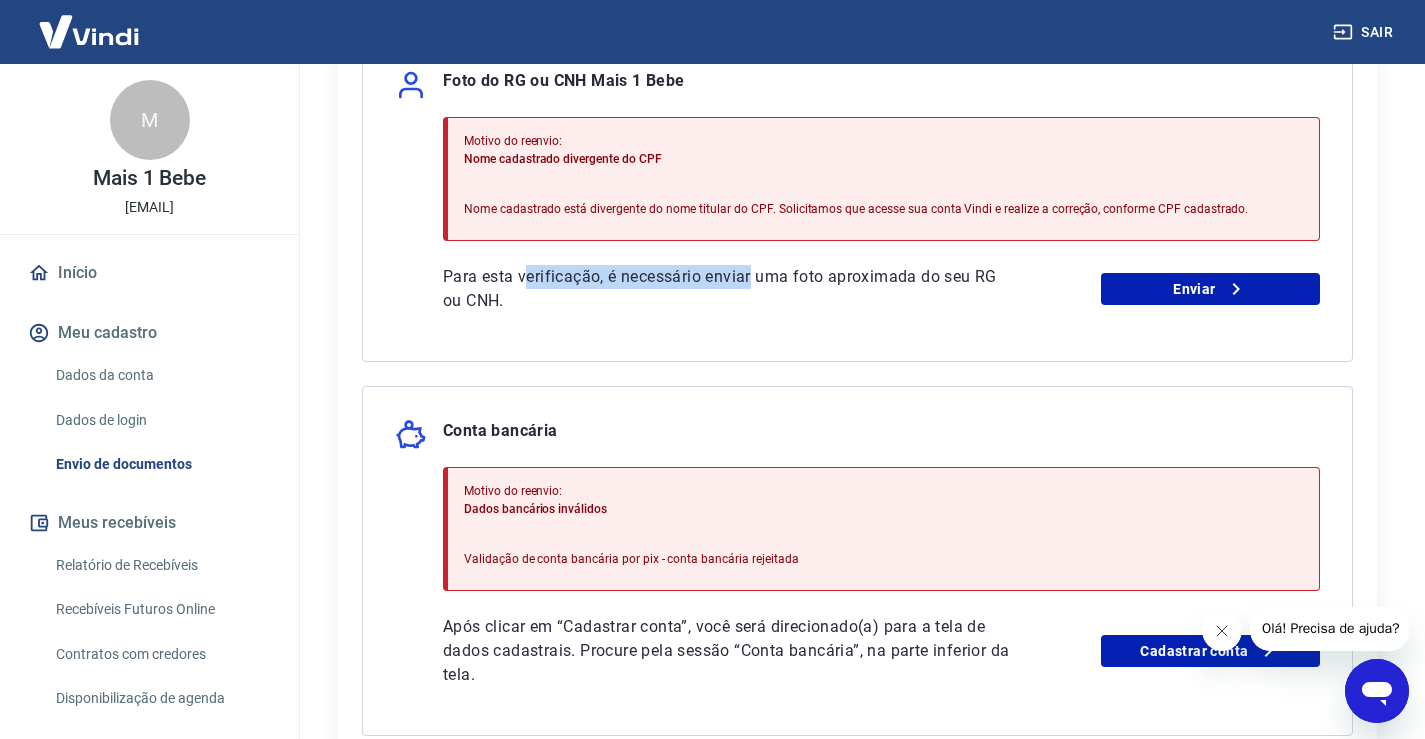 drag, startPoint x: 524, startPoint y: 303, endPoint x: 798, endPoint y: 300, distance: 274.01642 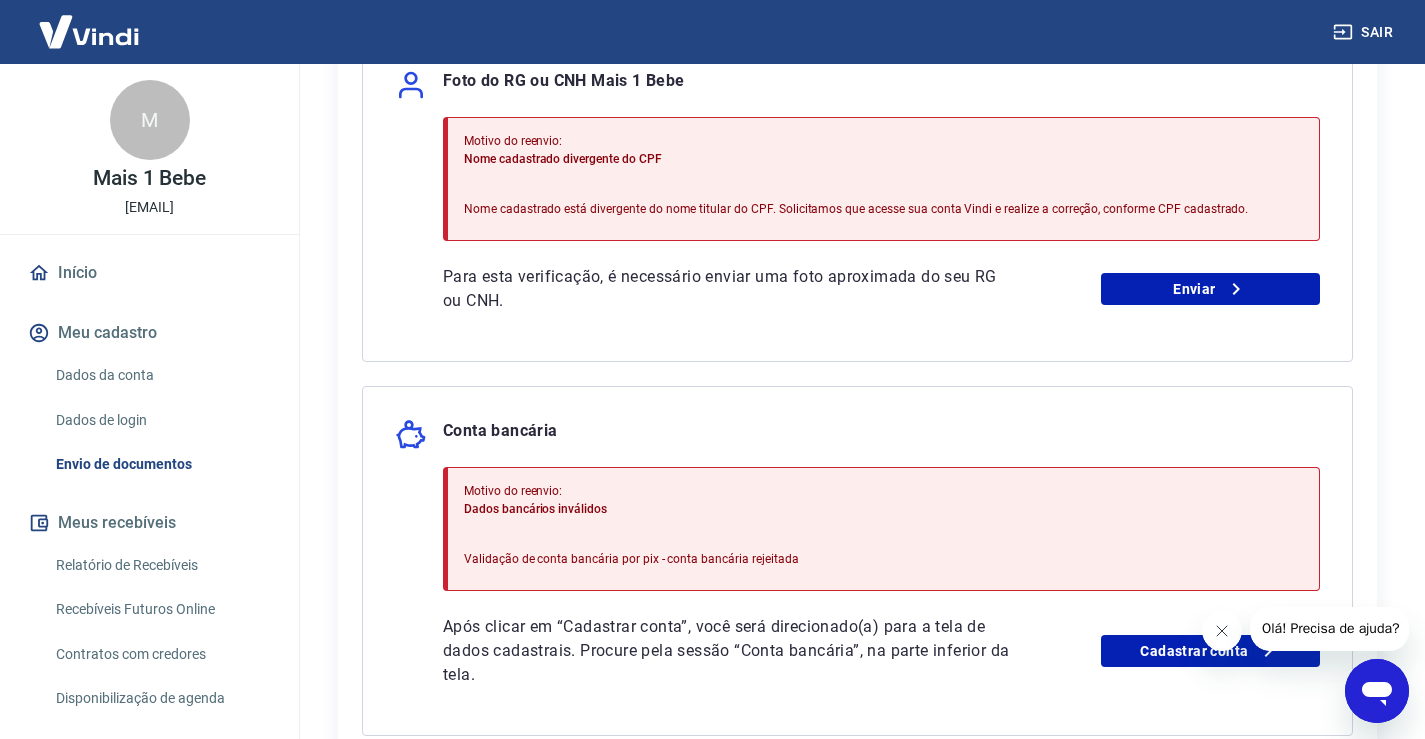 click on "Para esta verificação, é necessário enviar uma foto aproximada do seu RG ou CNH." at bounding box center (728, 289) 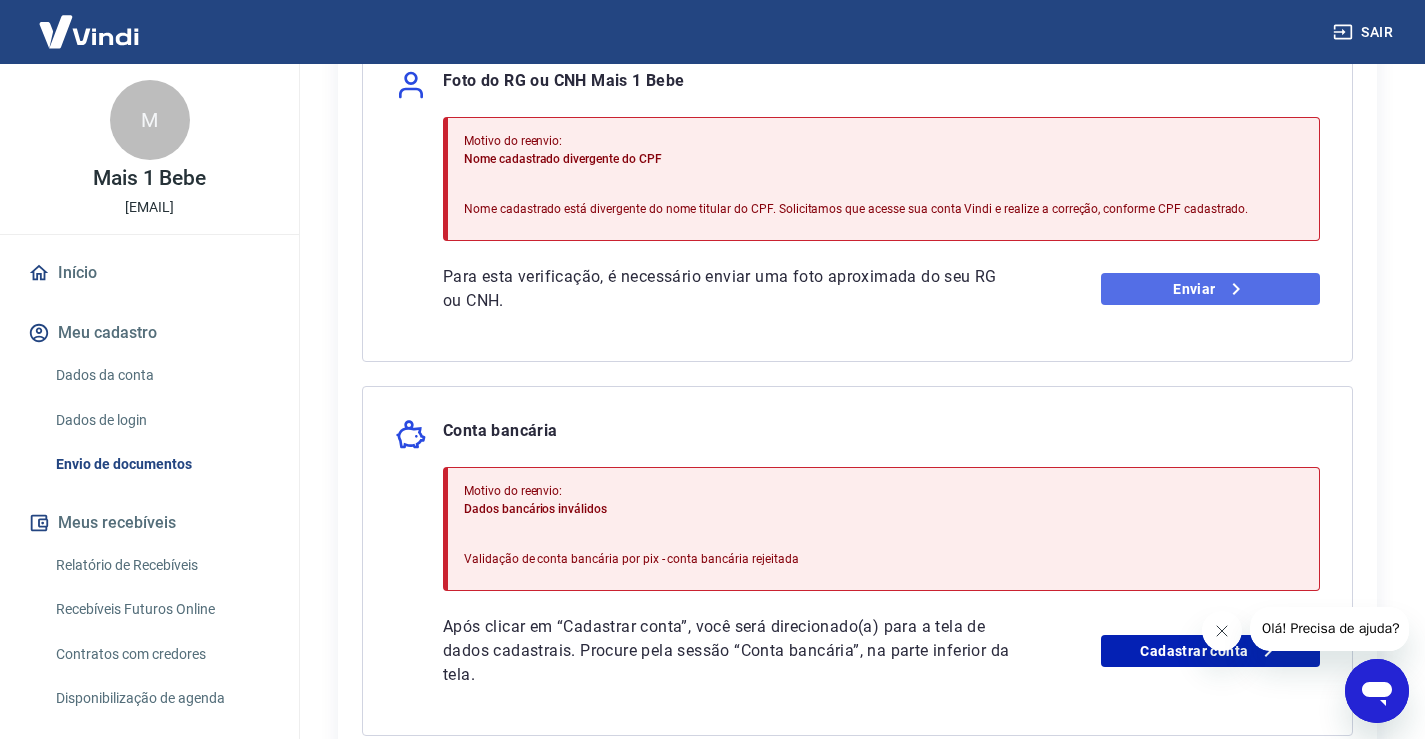 click on "Enviar" at bounding box center (1210, 289) 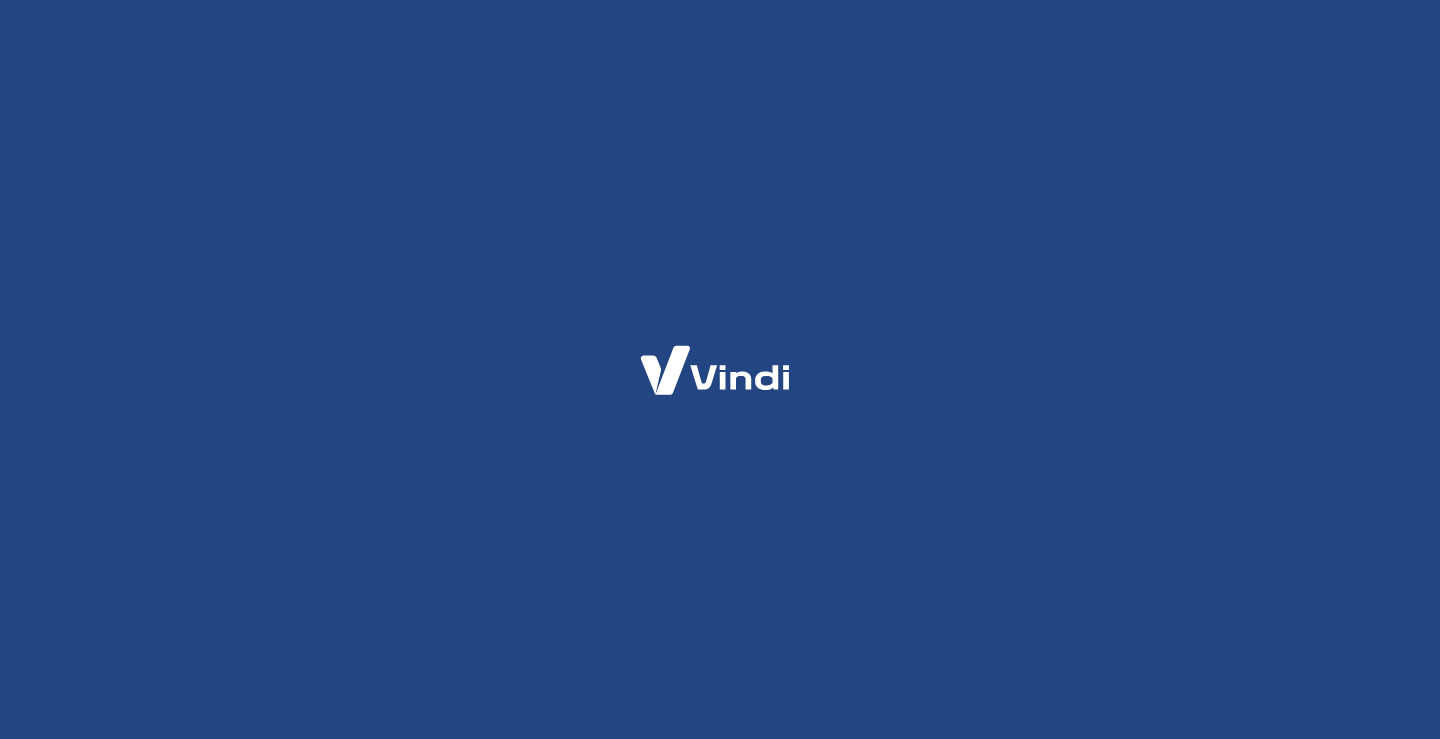 scroll, scrollTop: 0, scrollLeft: 0, axis: both 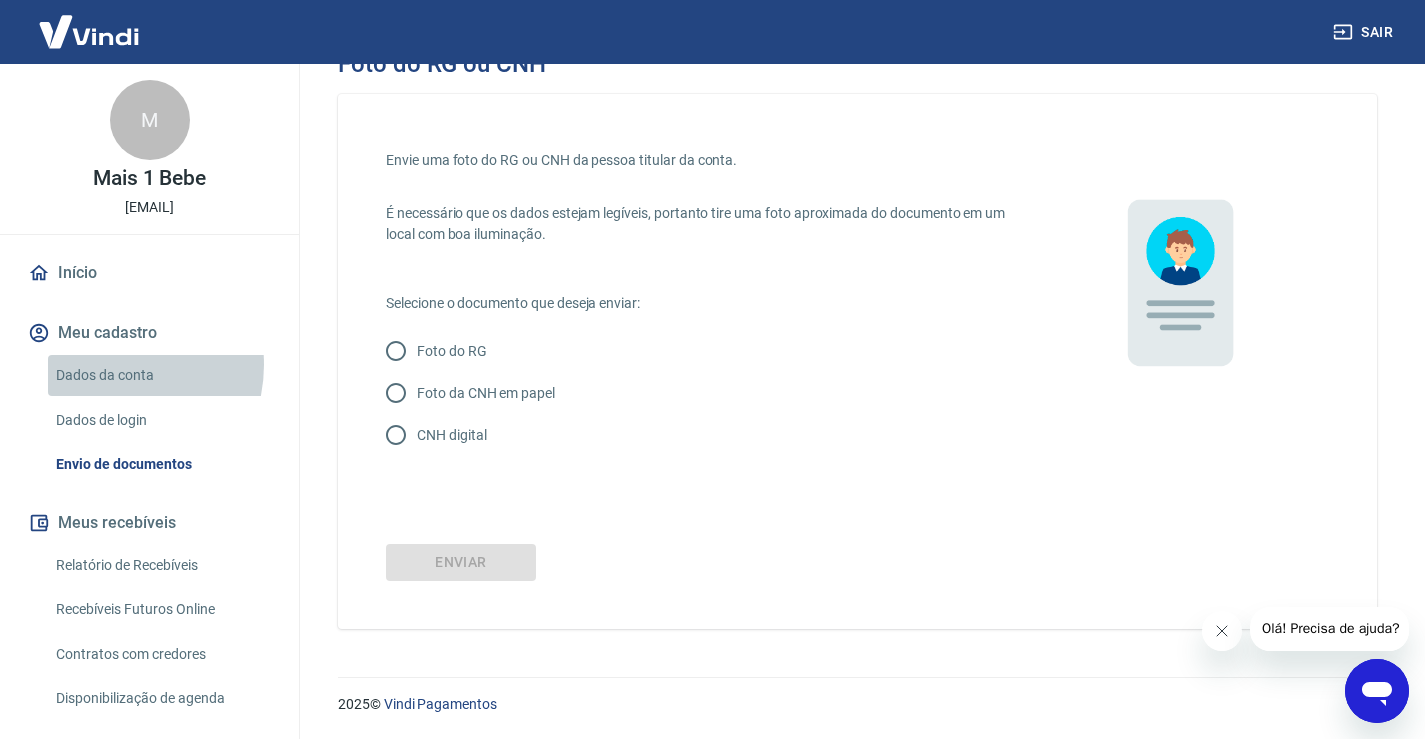 click on "Dados da conta" at bounding box center (161, 375) 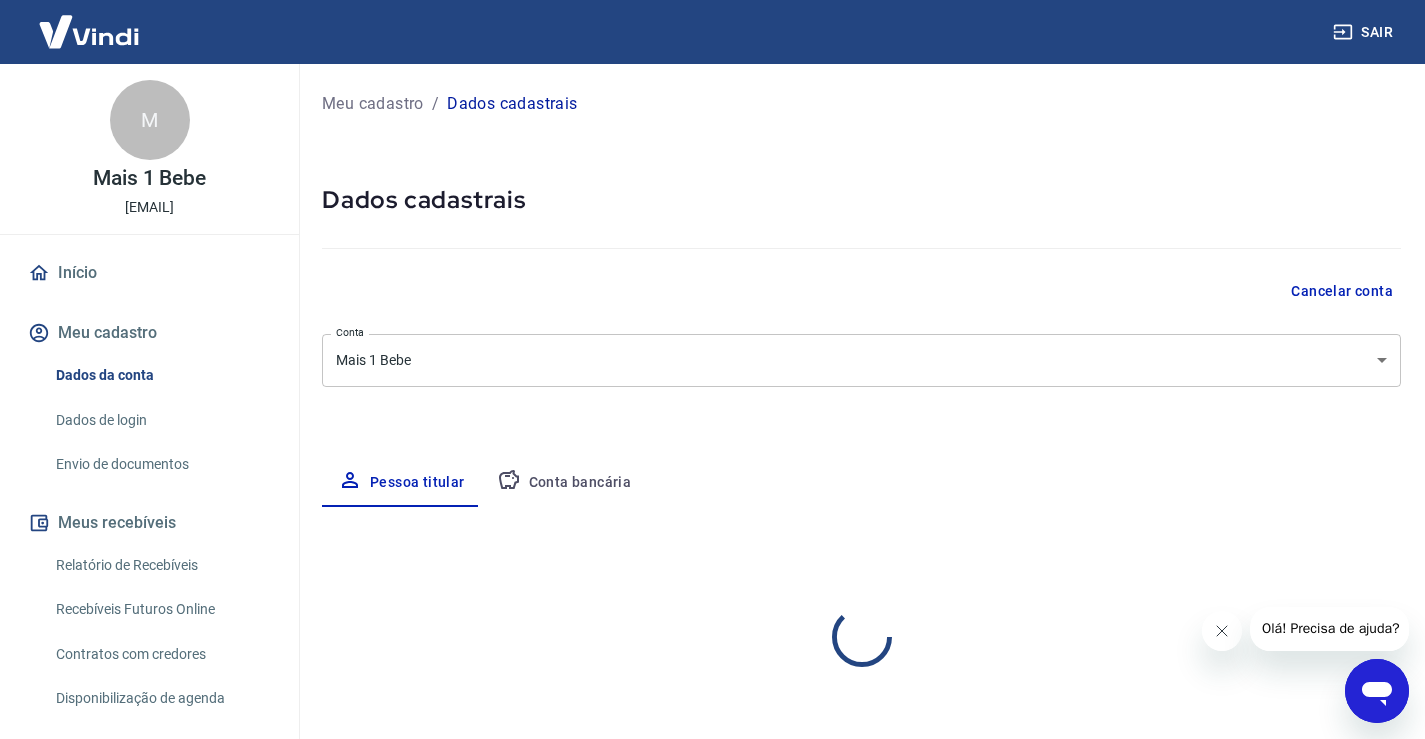 select on "SP" 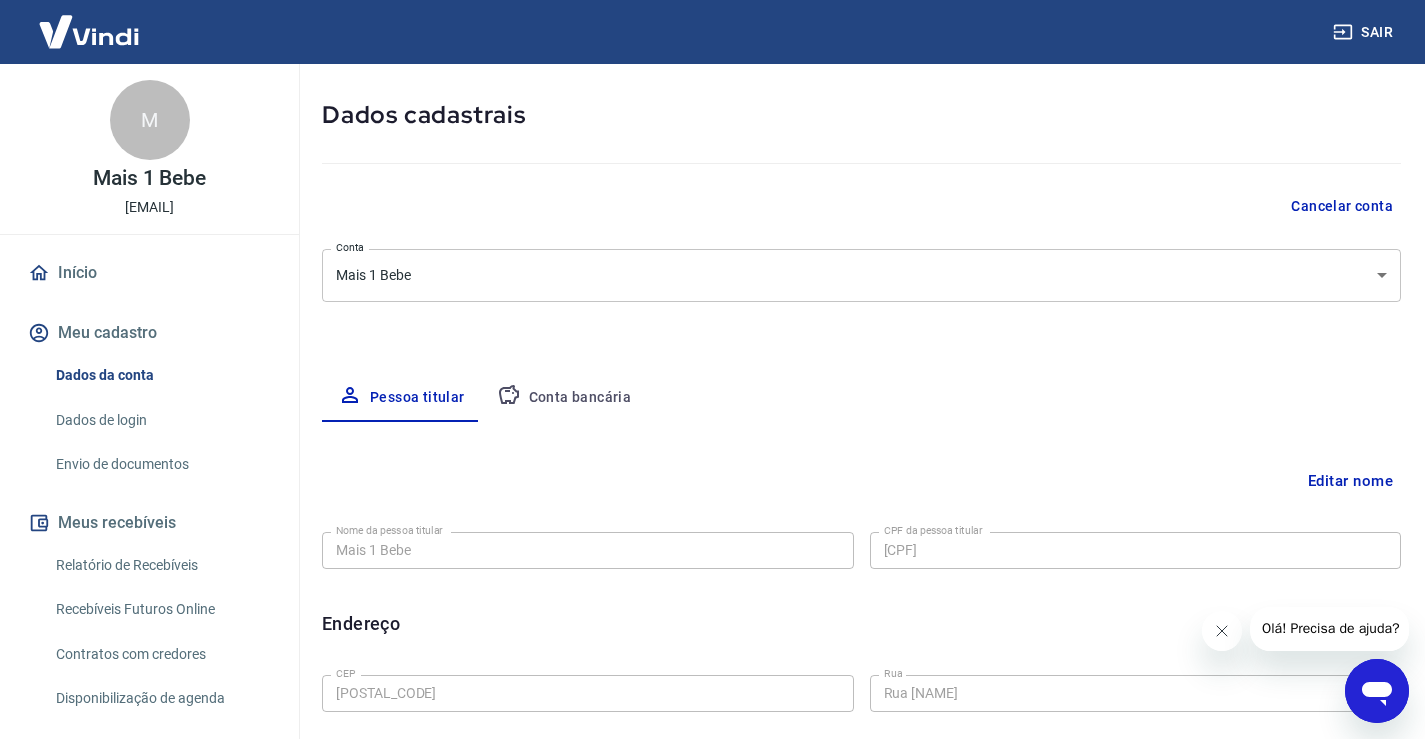 scroll, scrollTop: 400, scrollLeft: 0, axis: vertical 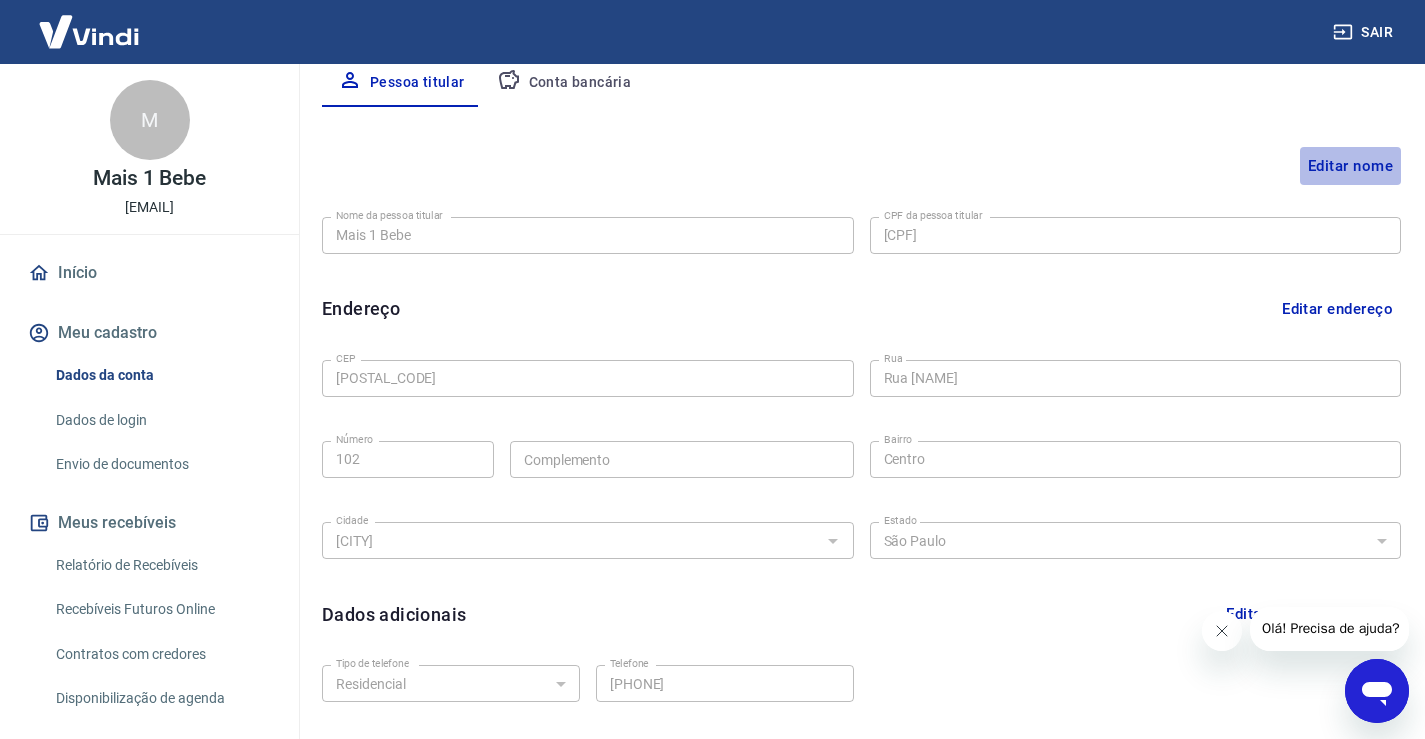 click on "Editar nome" at bounding box center (1350, 166) 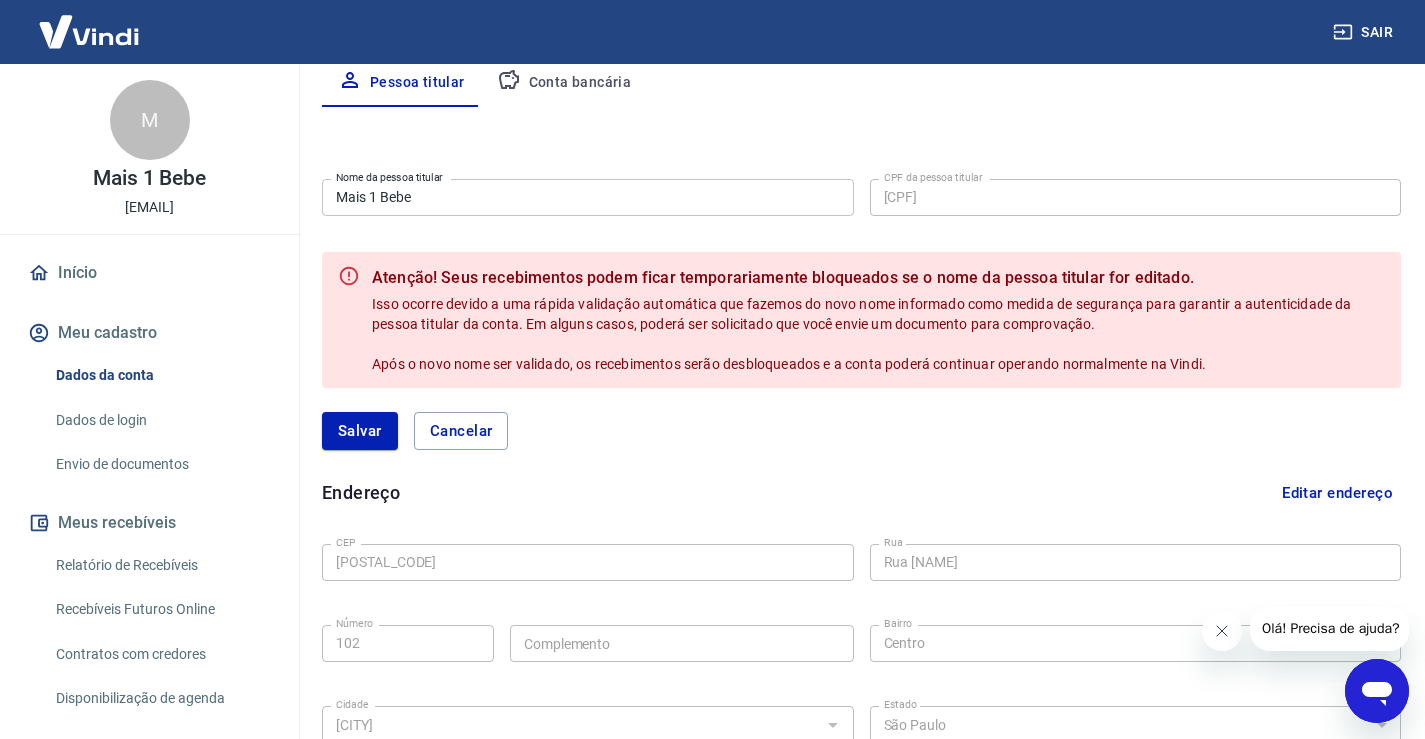 click on "Mais 1 Bebe" at bounding box center [588, 197] 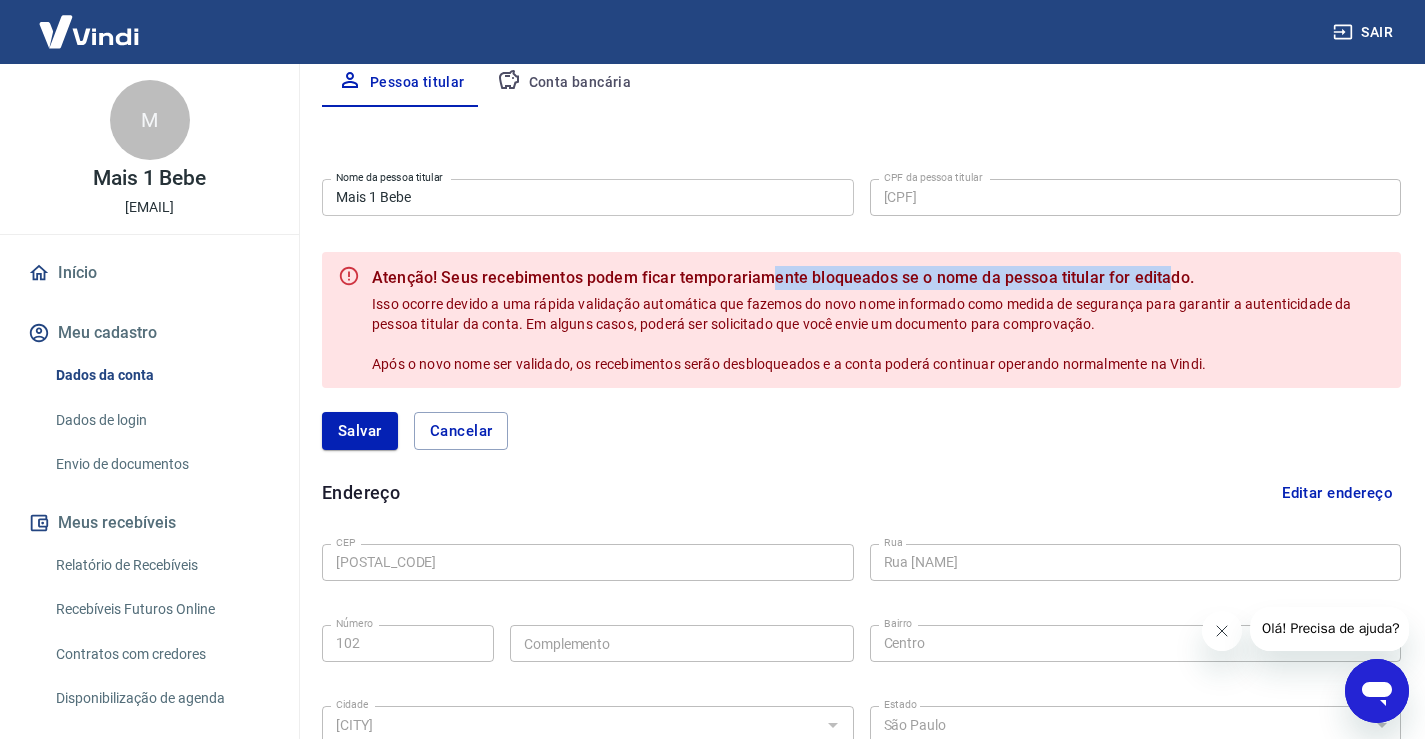 drag, startPoint x: 823, startPoint y: 262, endPoint x: 1169, endPoint y: 279, distance: 346.4174 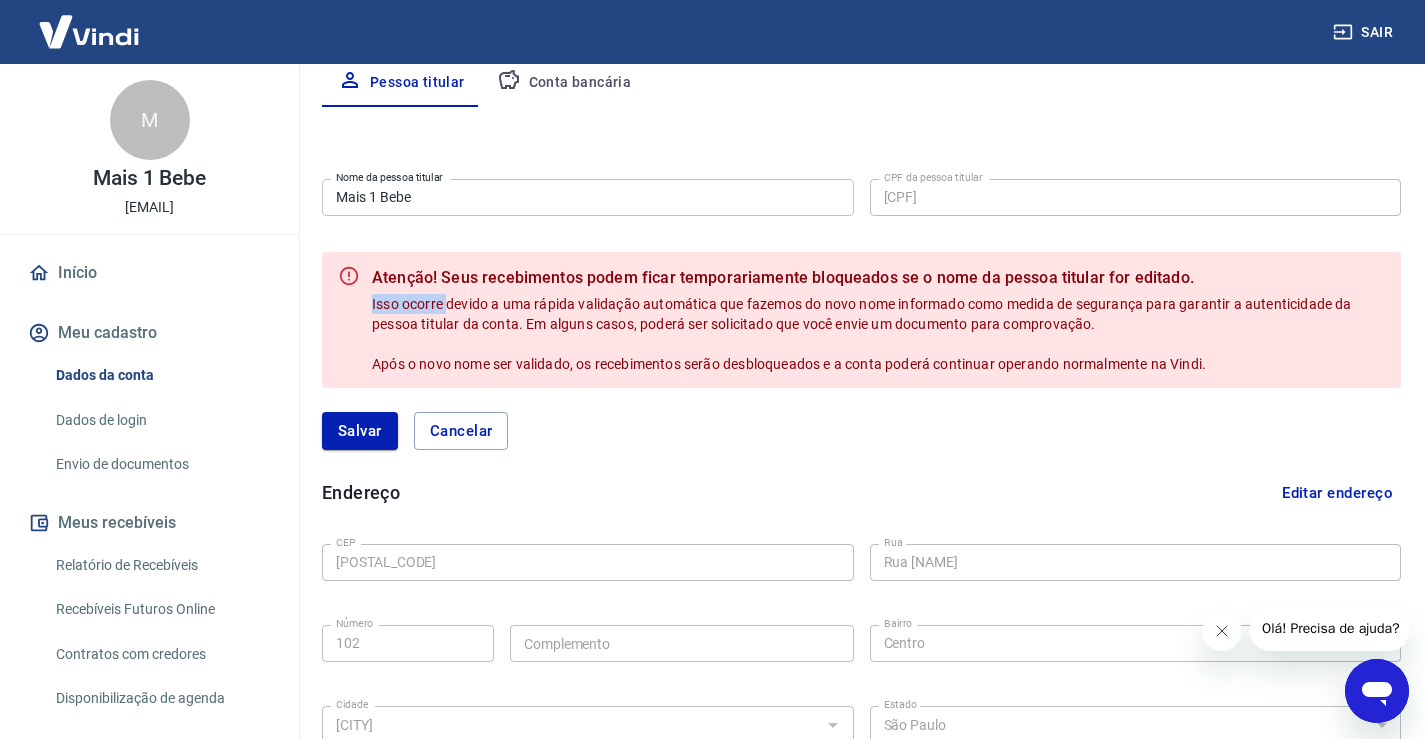 drag, startPoint x: 373, startPoint y: 305, endPoint x: 450, endPoint y: 298, distance: 77.31753 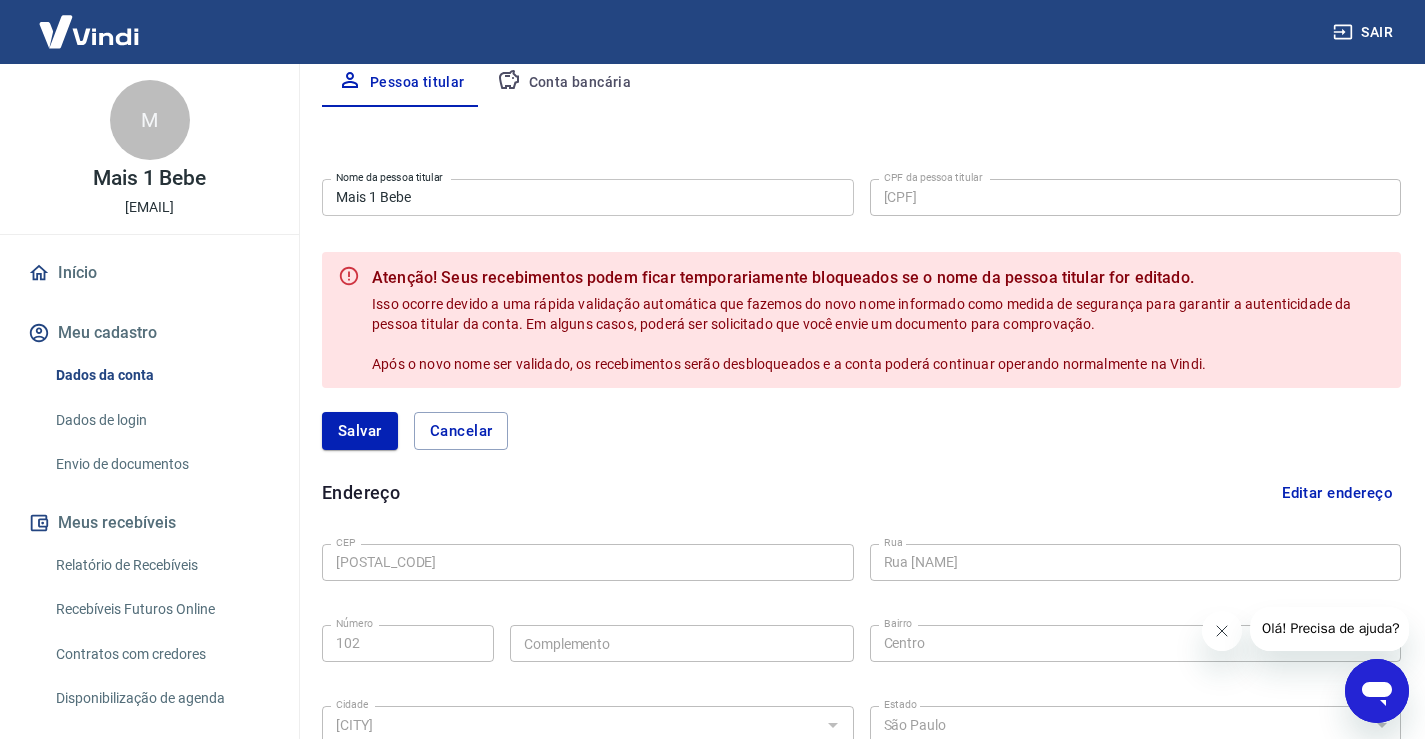 click on "Nome da pessoa titular Mais 1 Bebe Nome da pessoa titular CPF da pessoa titular 518.085.498-99 CPF da pessoa titular Atenção! Seus recebimentos podem ficar temporariamente bloqueados se o nome da pessoa titular for editado. Isso ocorre devido a uma rápida validação automática que fazemos do novo nome informado como medida de segurança para garantir a autenticidade da pessoa titular da conta. Em alguns casos, poderá ser solicitado que você envie um documento para comprovação.
Após o novo nome ser validado, os recebimentos serão desbloqueados e a conta poderá continuar operando normalmente na Vindi. Salvar Cancelar" at bounding box center (861, 322) 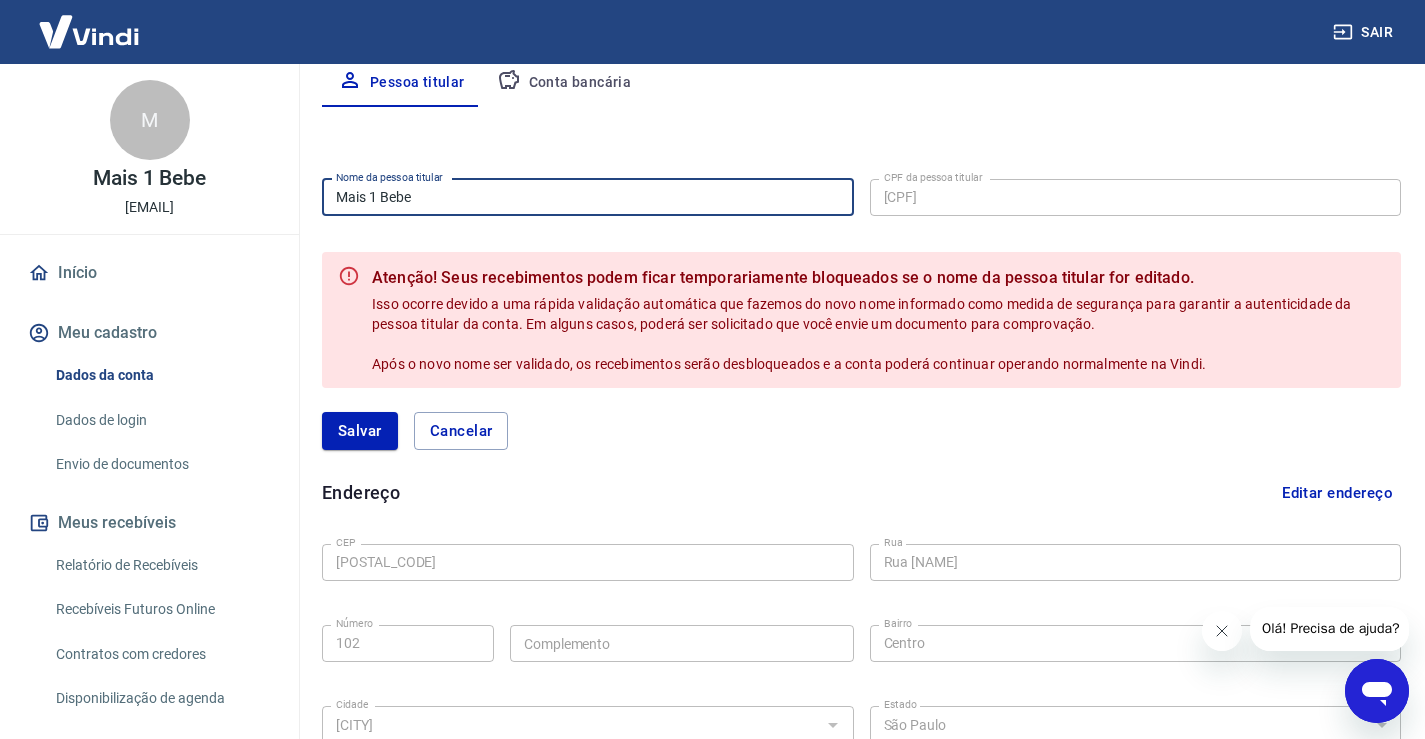 drag, startPoint x: 564, startPoint y: 204, endPoint x: 0, endPoint y: 287, distance: 570.0746 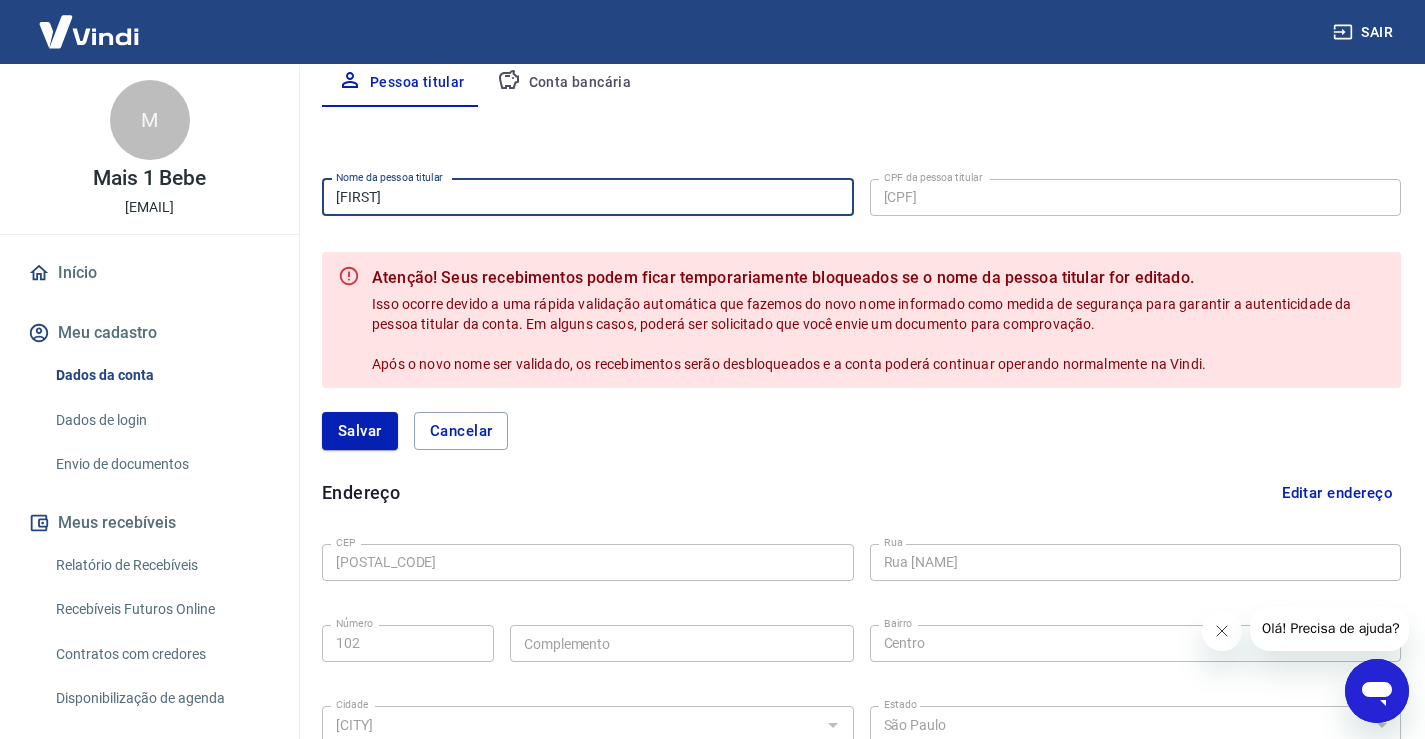 type on "[FIRST] [MIDDLE] [LAST] [LAST]" 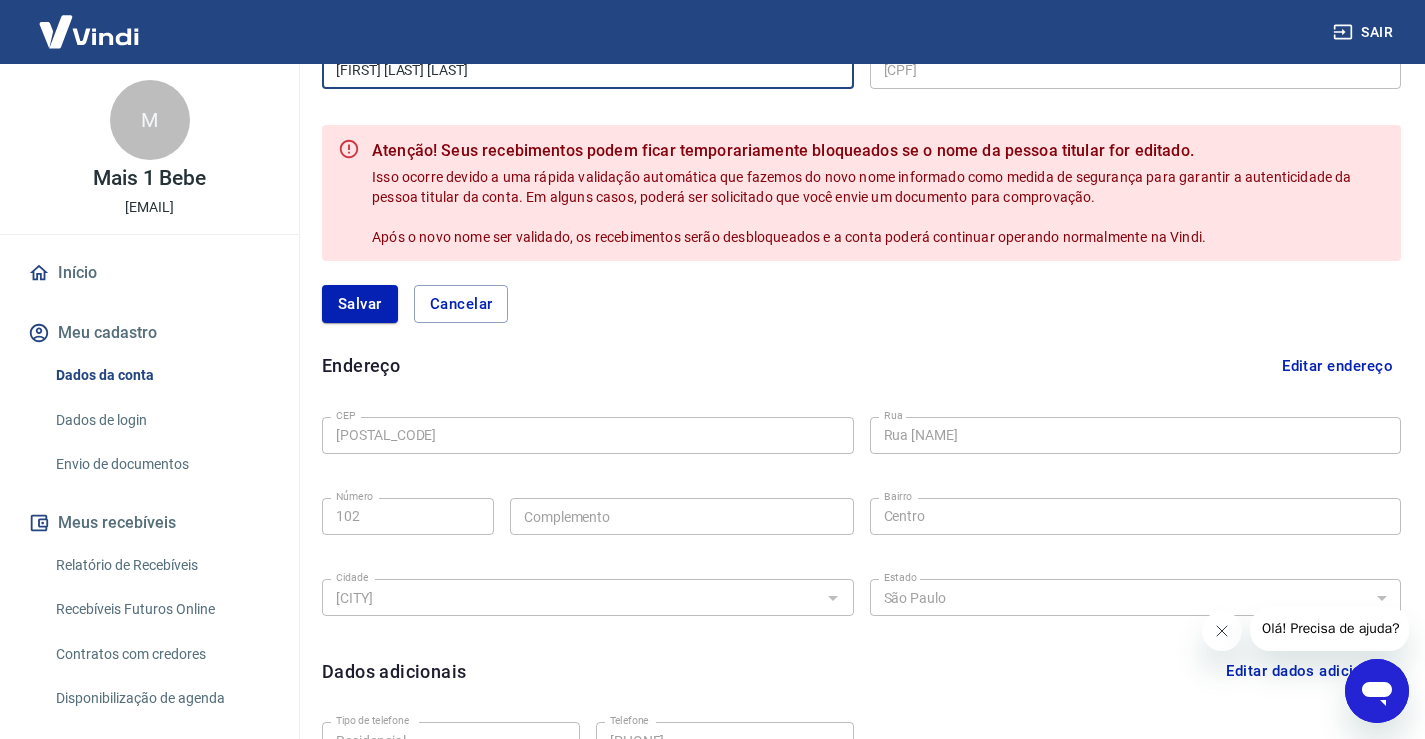 scroll, scrollTop: 525, scrollLeft: 0, axis: vertical 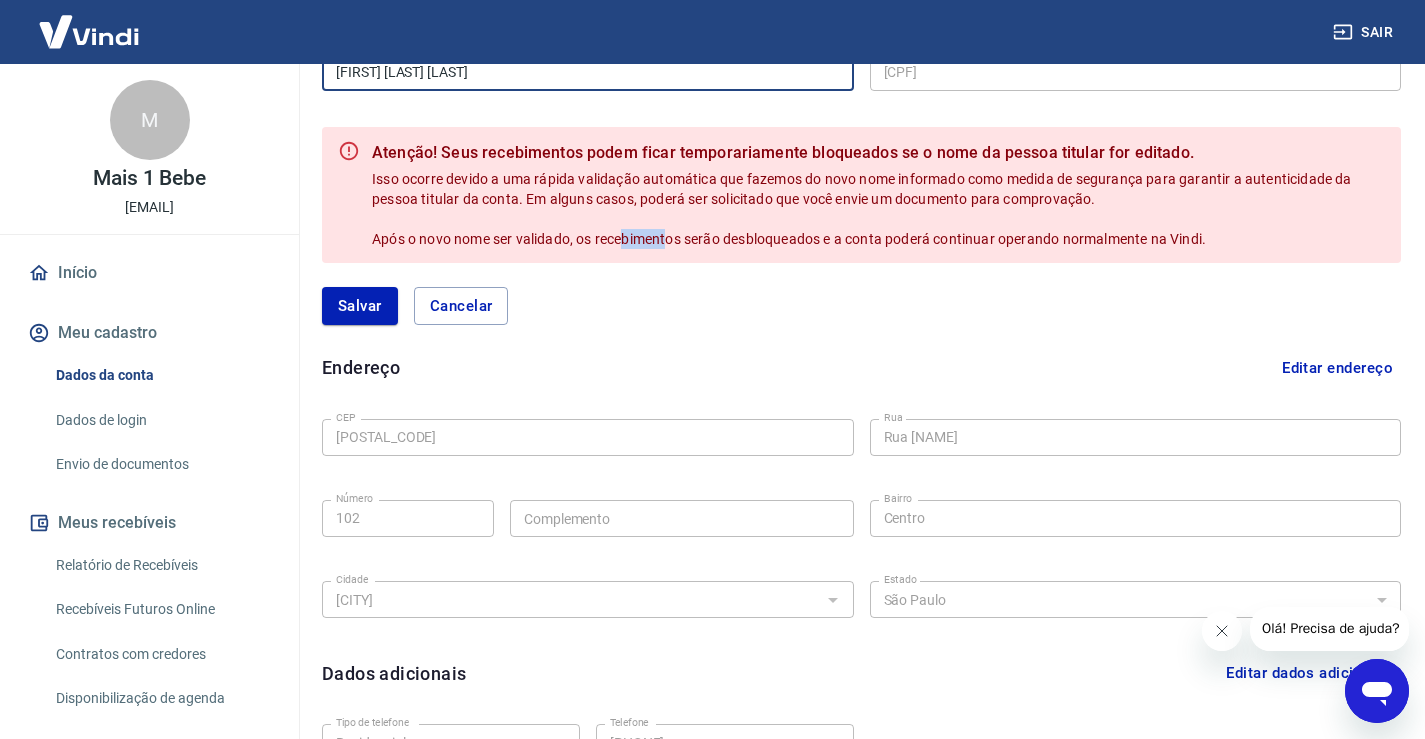 drag, startPoint x: 631, startPoint y: 237, endPoint x: 710, endPoint y: 240, distance: 79.05694 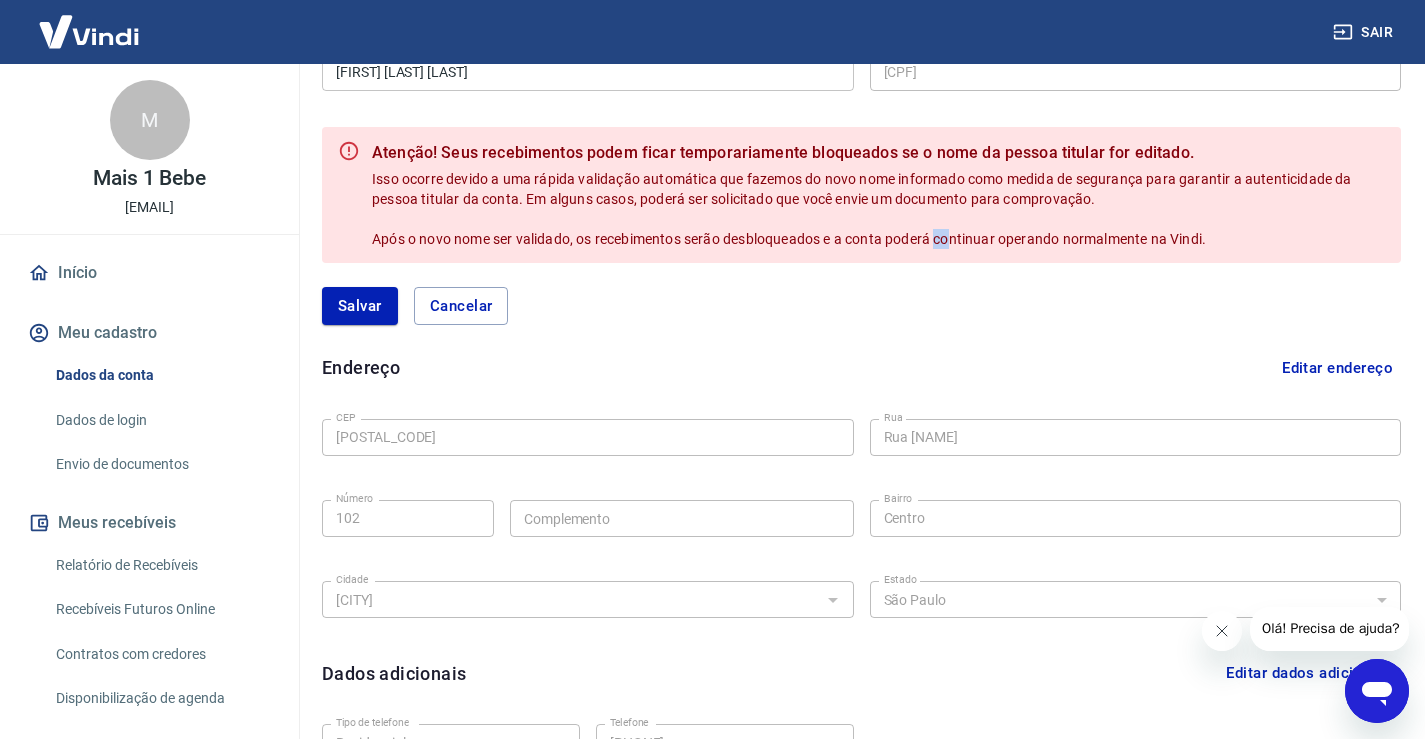 click on "Isso ocorre devido a uma rápida validação automática que fazemos do novo nome informado como medida de segurança para garantir a autenticidade da pessoa titular da conta. Em alguns casos, poderá ser solicitado que você envie um documento para comprovação.
Após o novo nome ser validado, os recebimentos serão desbloqueados e a conta poderá continuar operando normalmente na Vindi." at bounding box center [863, 209] 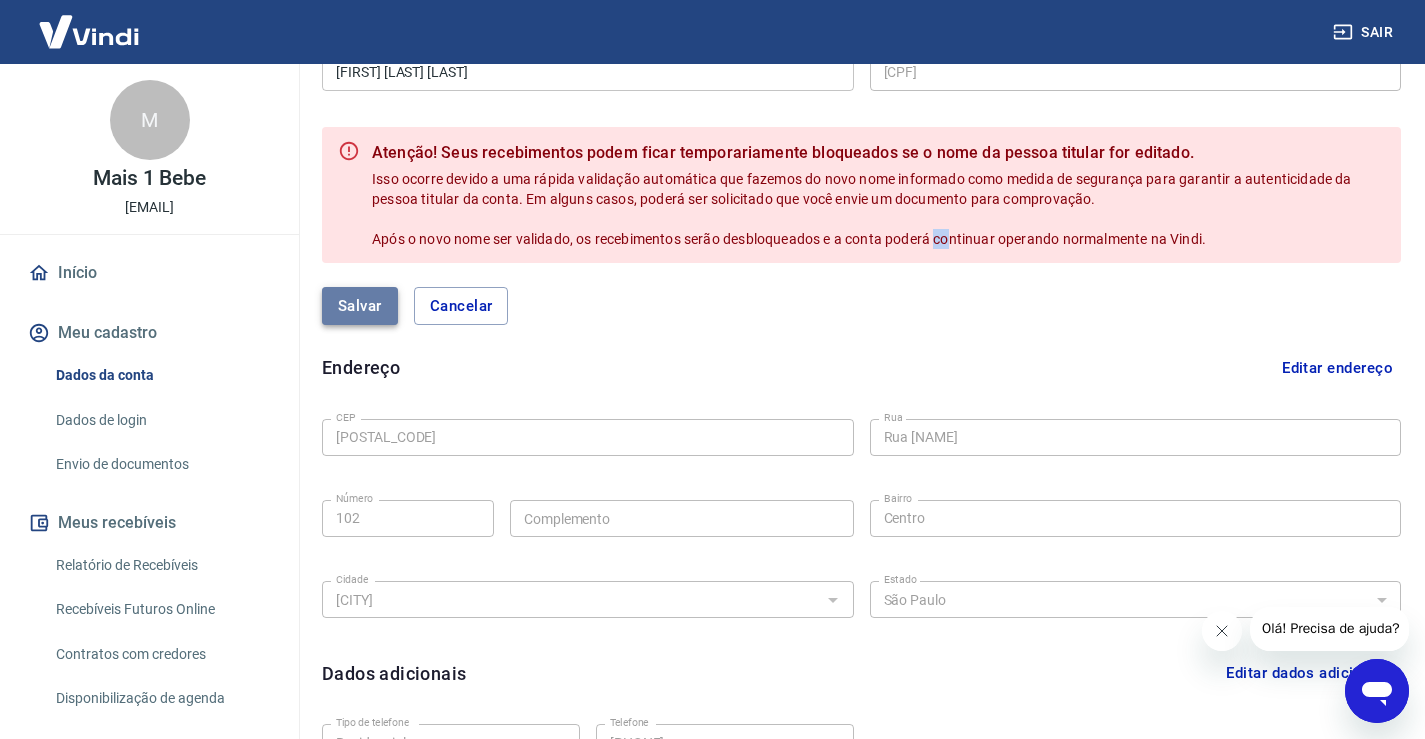 click on "Salvar" at bounding box center [360, 306] 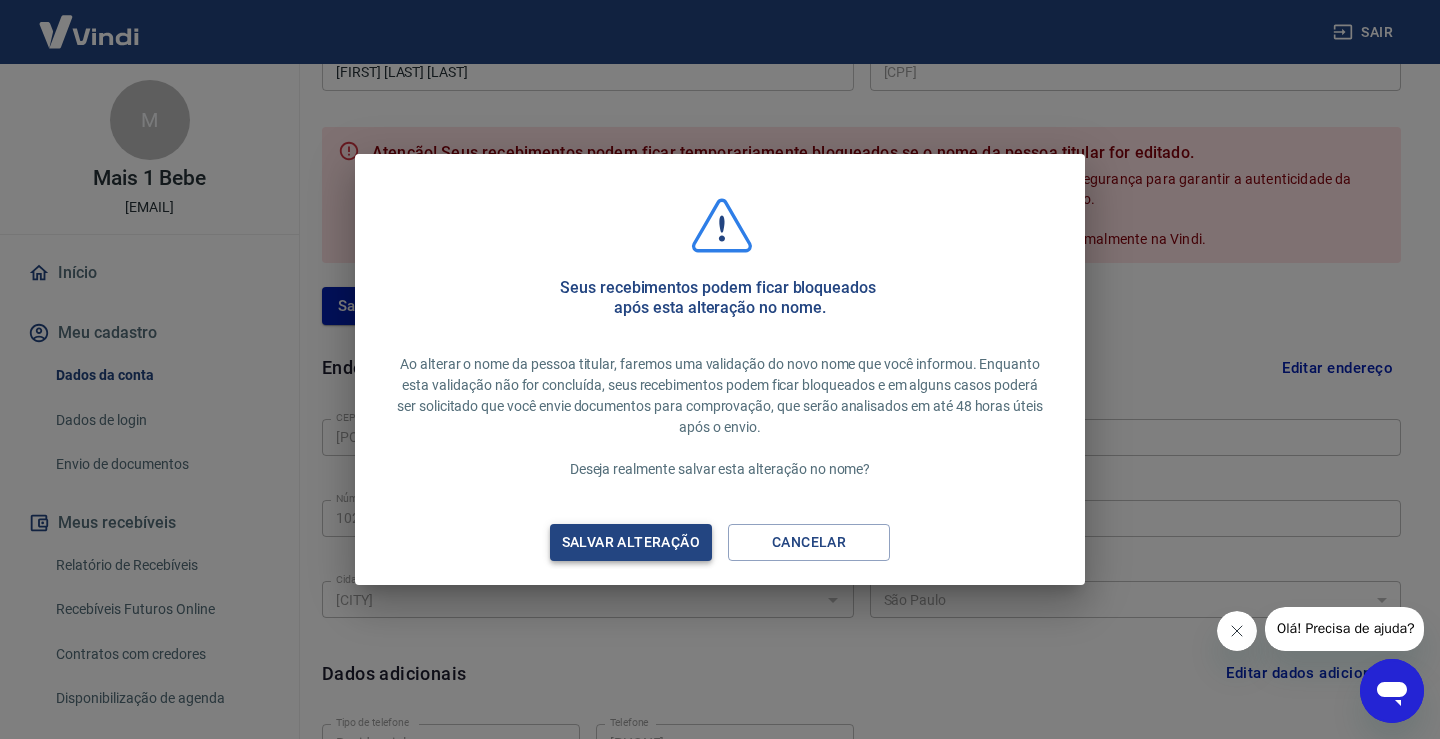 click on "Salvar alteração" at bounding box center [631, 542] 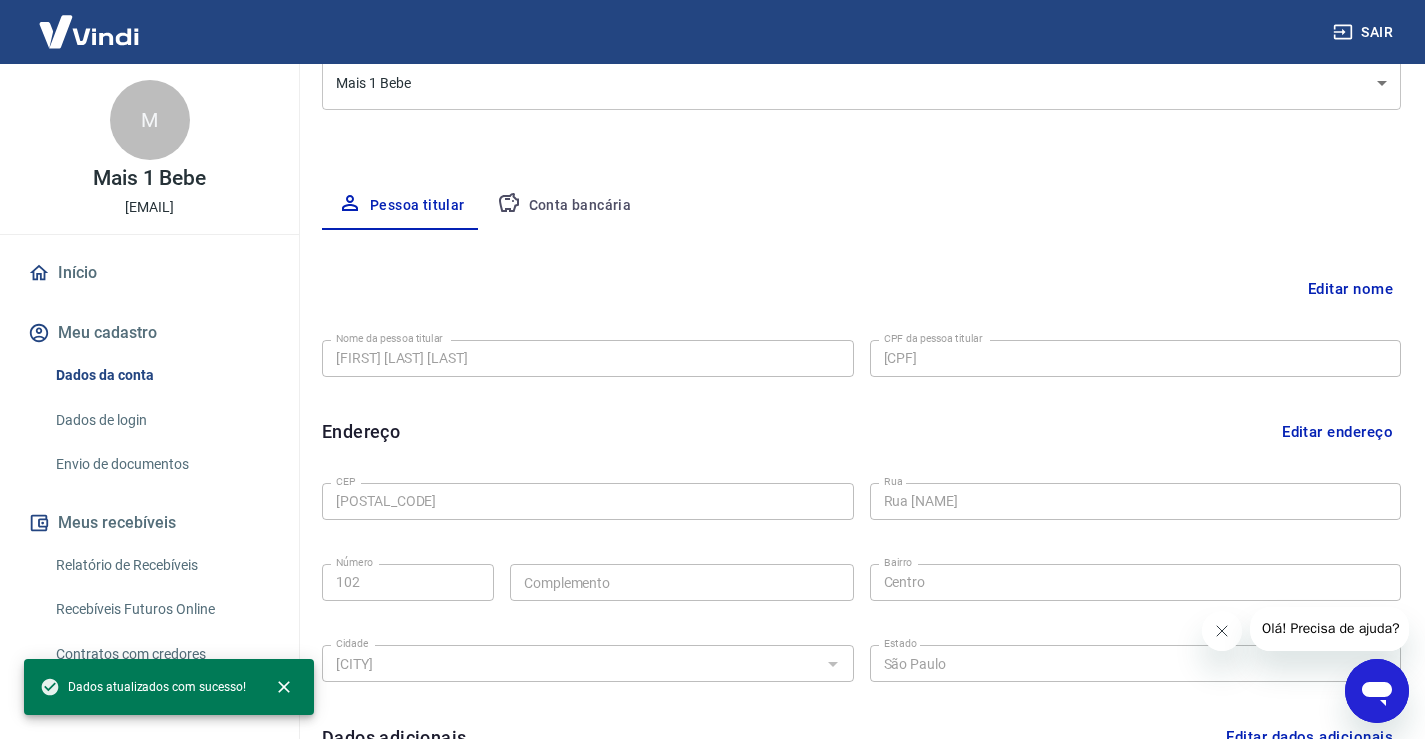scroll, scrollTop: 241, scrollLeft: 0, axis: vertical 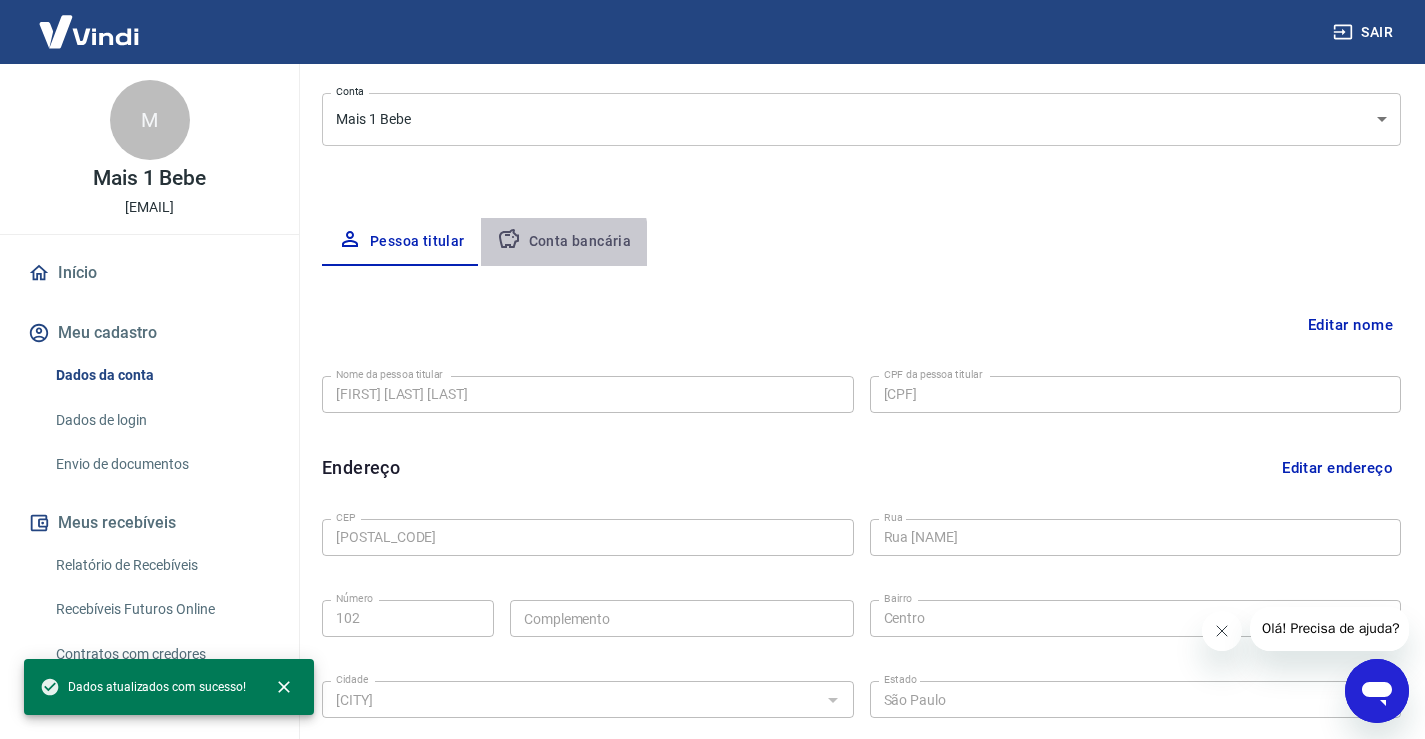 click 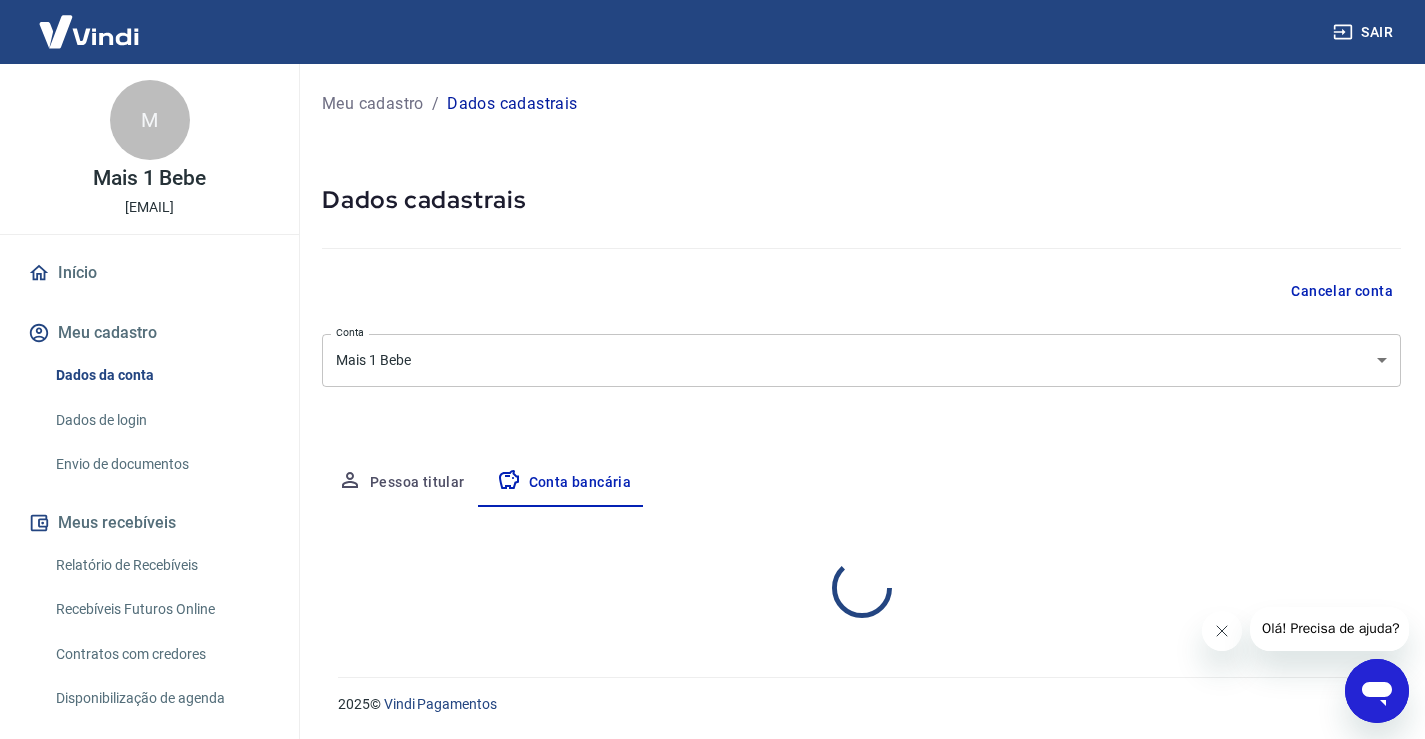 scroll, scrollTop: 0, scrollLeft: 0, axis: both 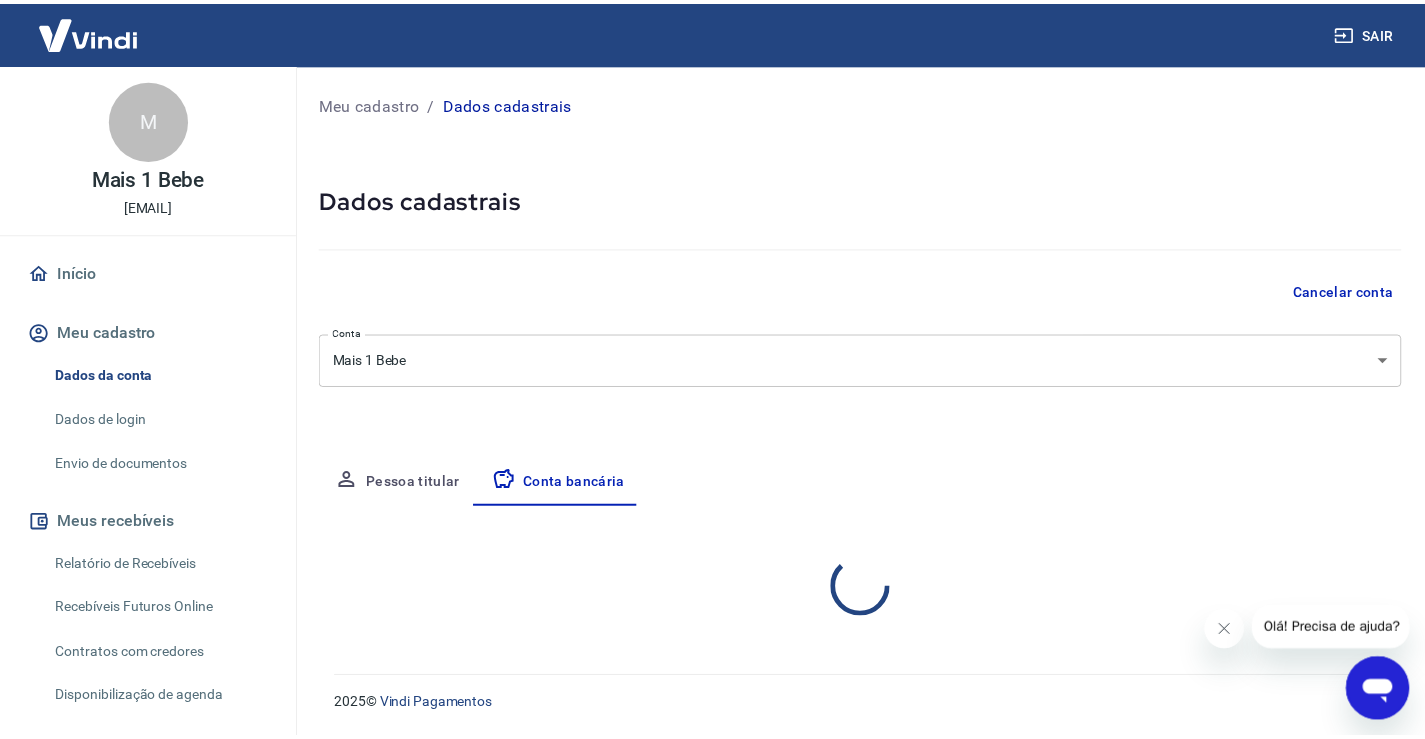 select on "1" 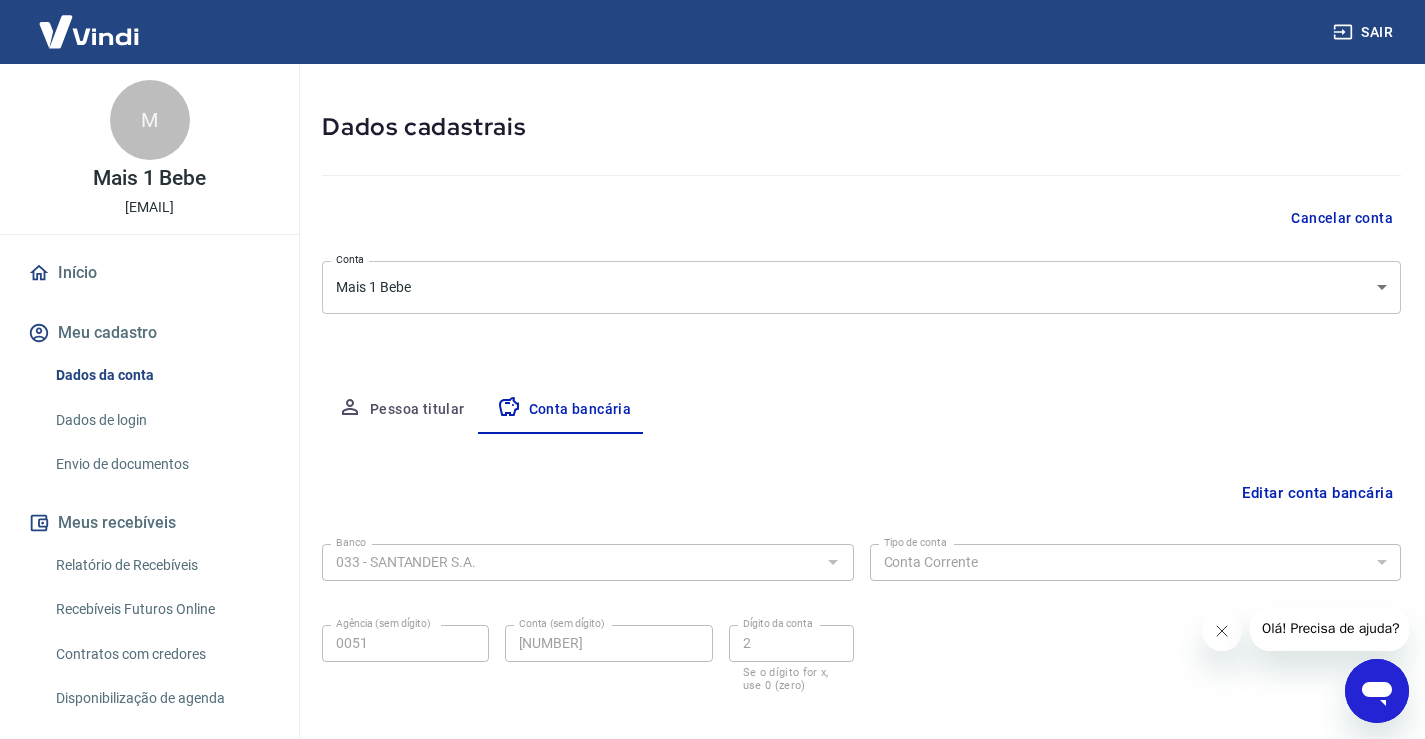 scroll, scrollTop: 172, scrollLeft: 0, axis: vertical 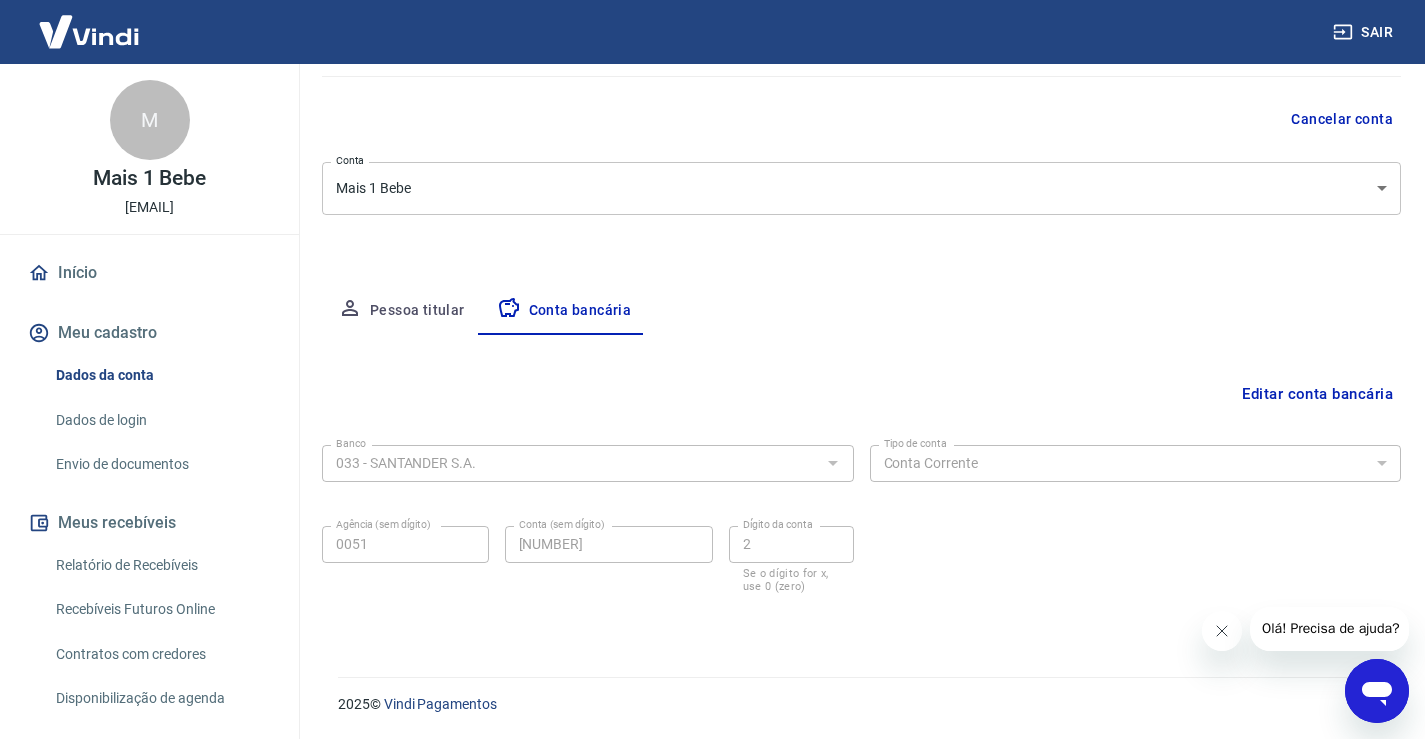 click on "Dados da conta" at bounding box center [161, 375] 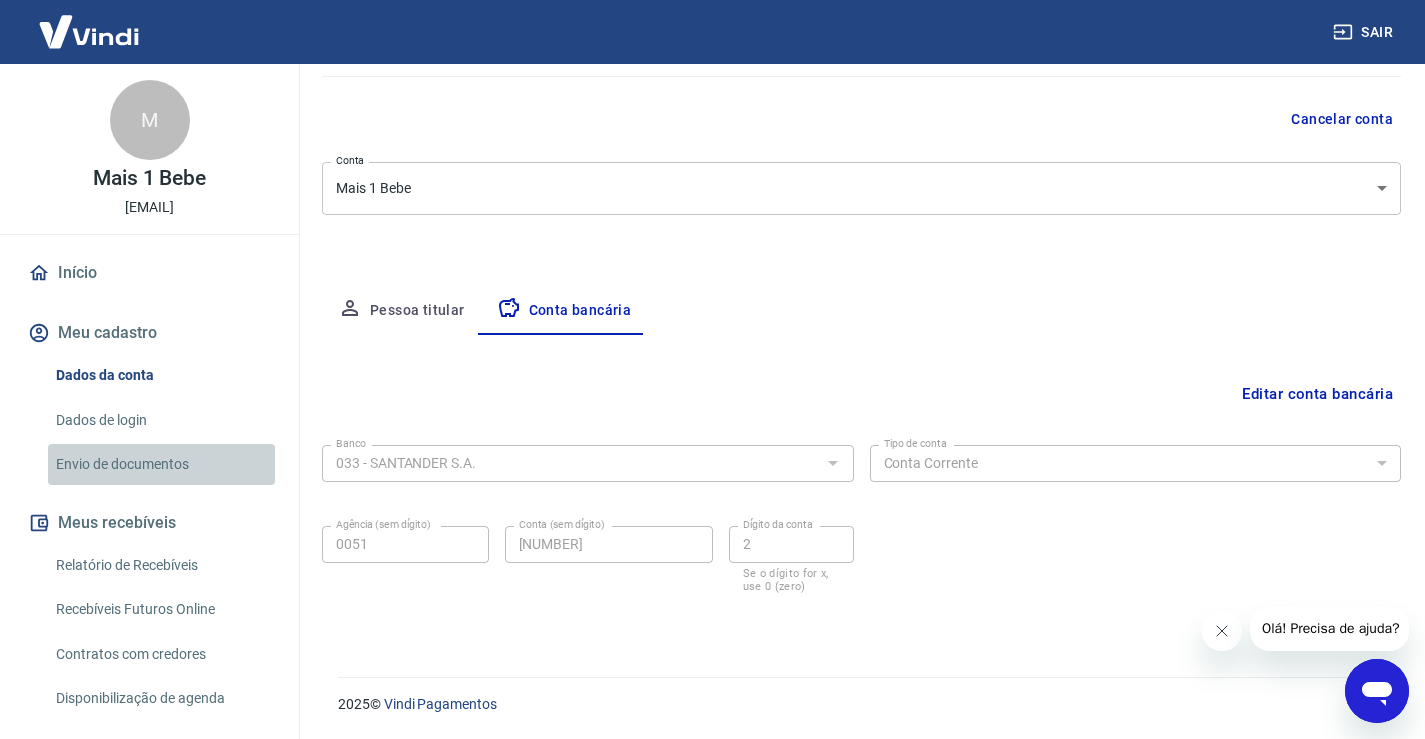 click on "Envio de documentos" at bounding box center (161, 464) 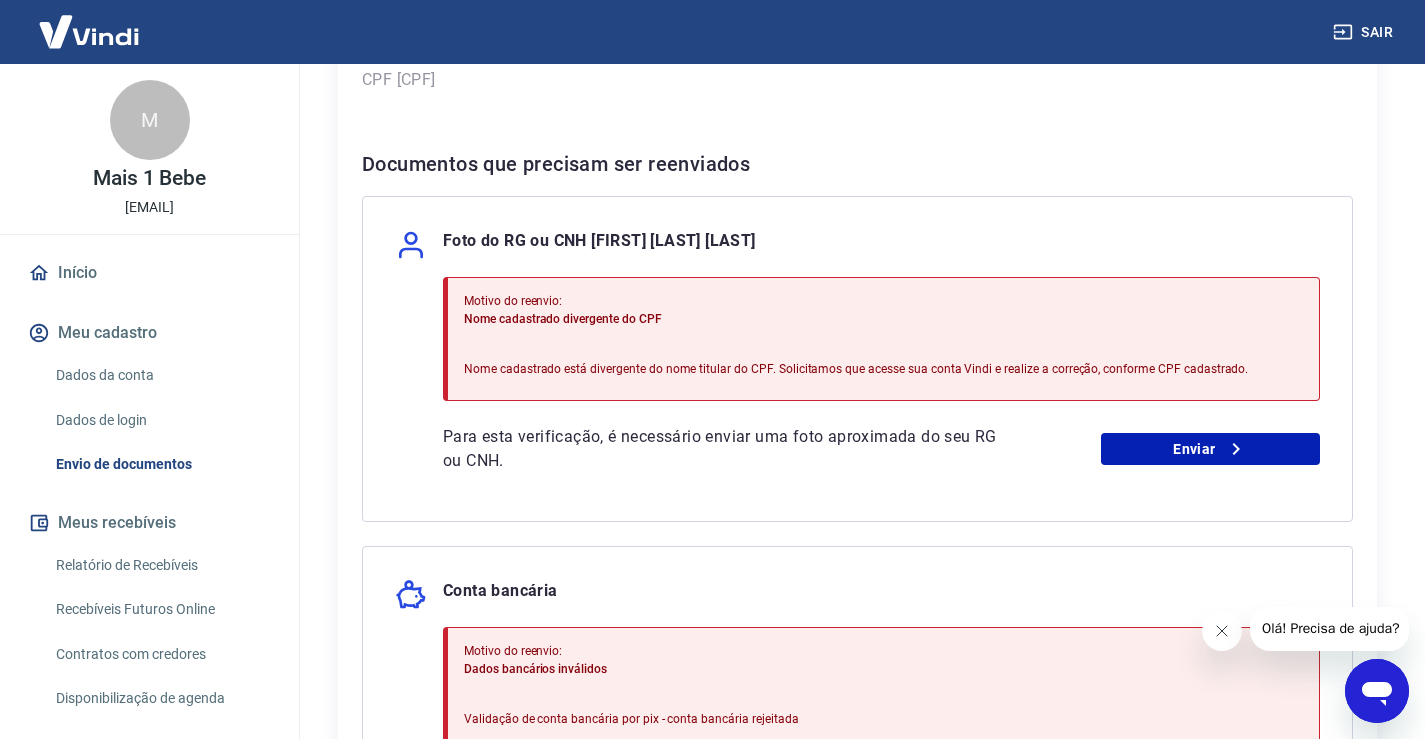 scroll, scrollTop: 400, scrollLeft: 0, axis: vertical 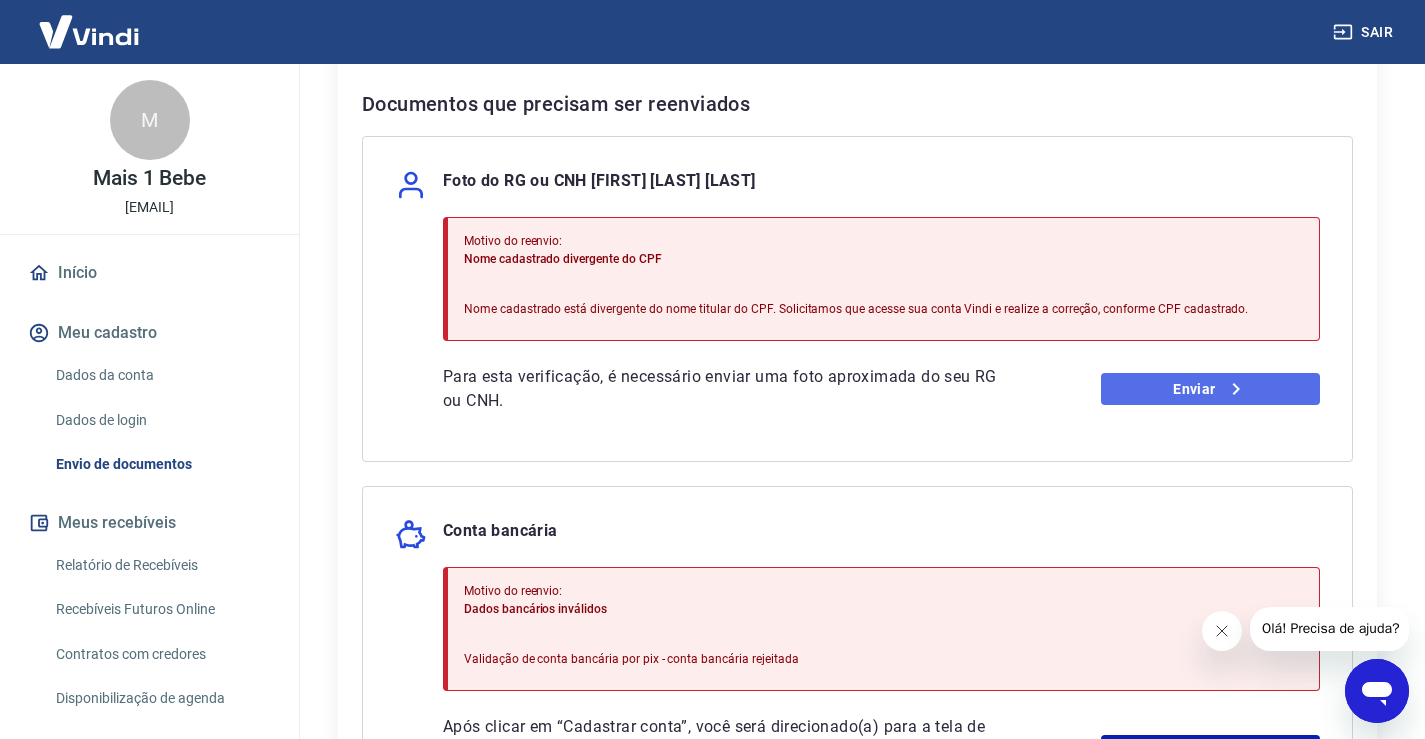 click on "Enviar" at bounding box center (1210, 389) 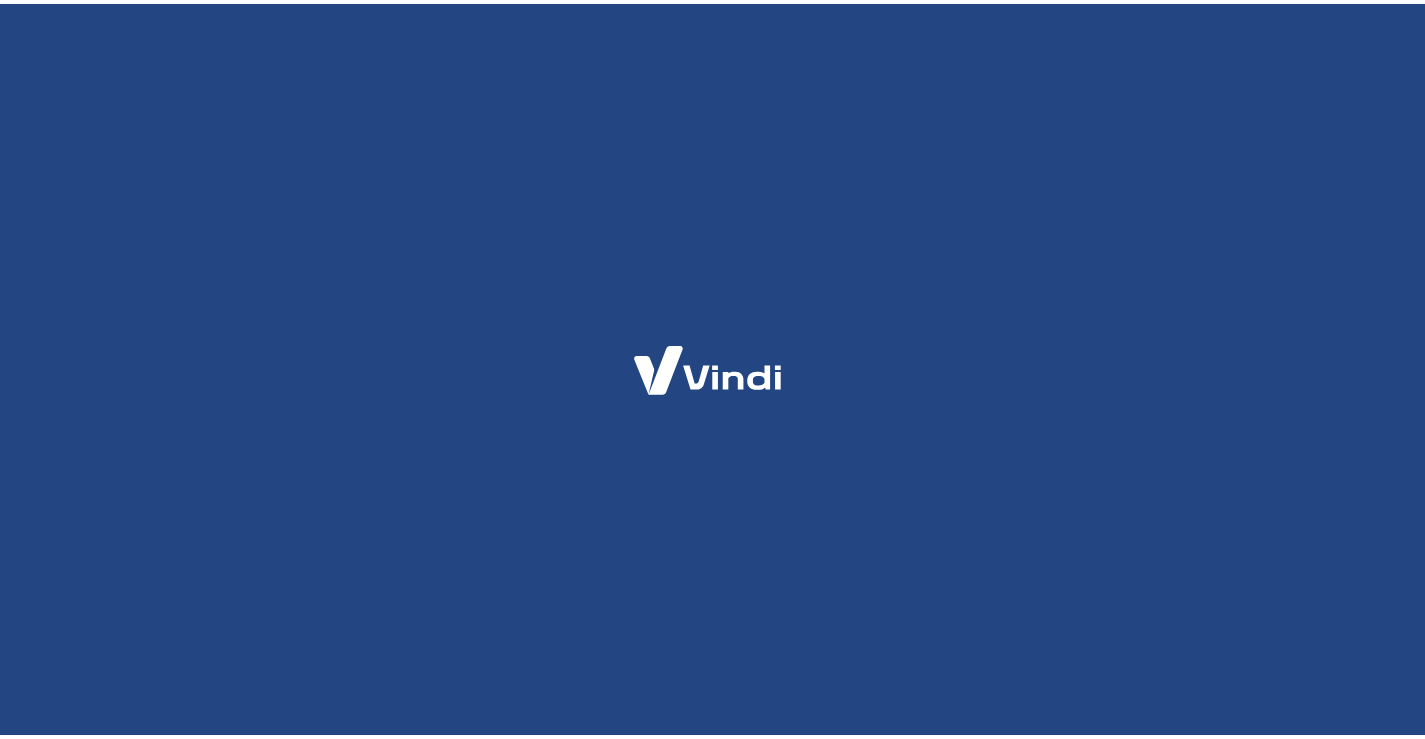 scroll, scrollTop: 0, scrollLeft: 0, axis: both 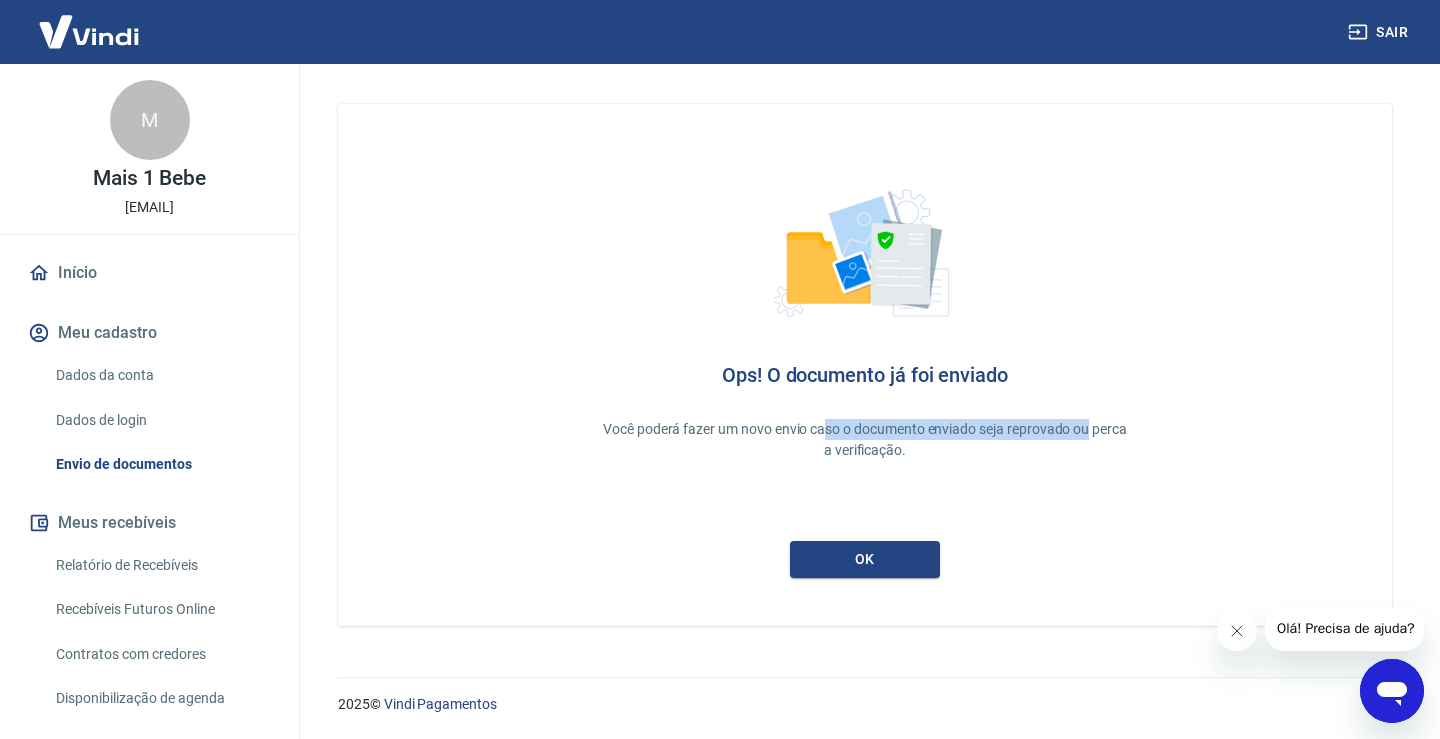 drag, startPoint x: 841, startPoint y: 431, endPoint x: 1138, endPoint y: 431, distance: 297 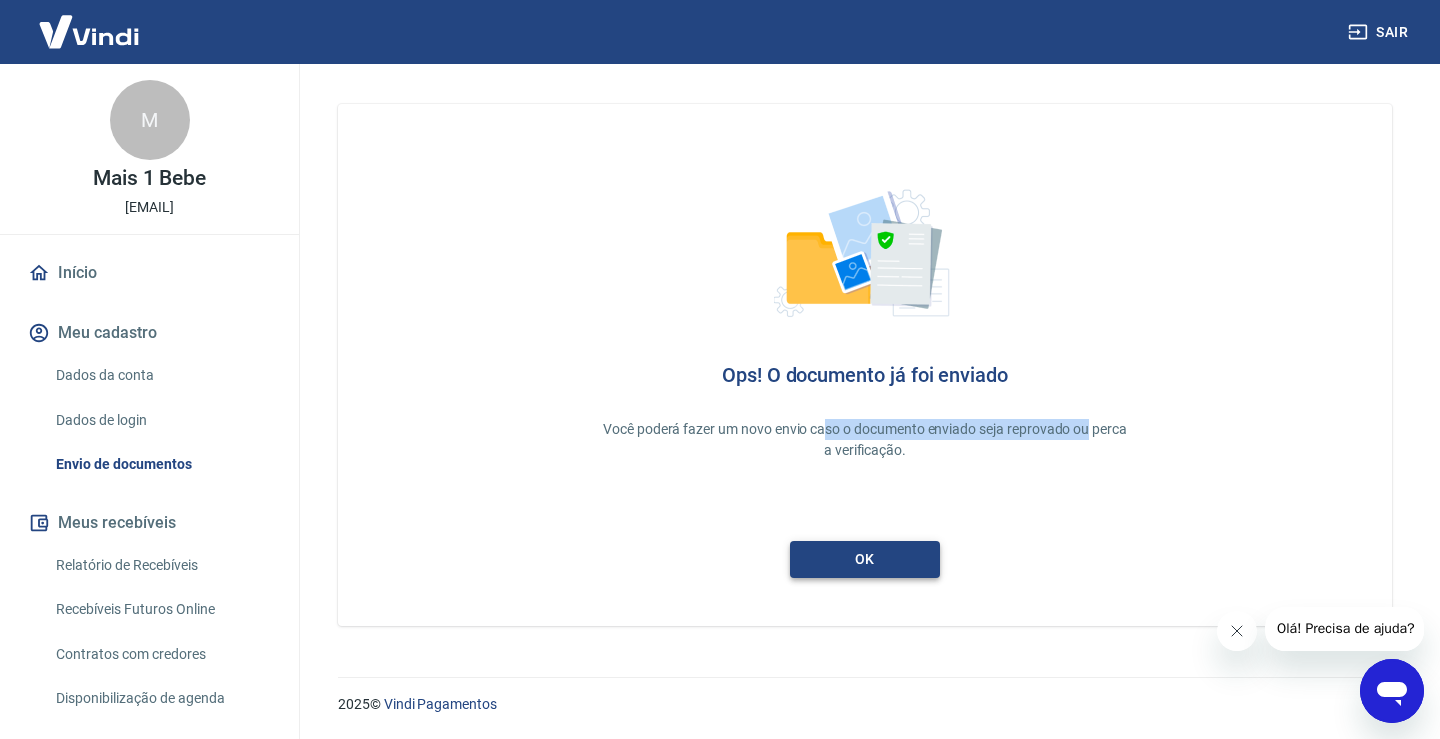 click on "ok" at bounding box center [865, 559] 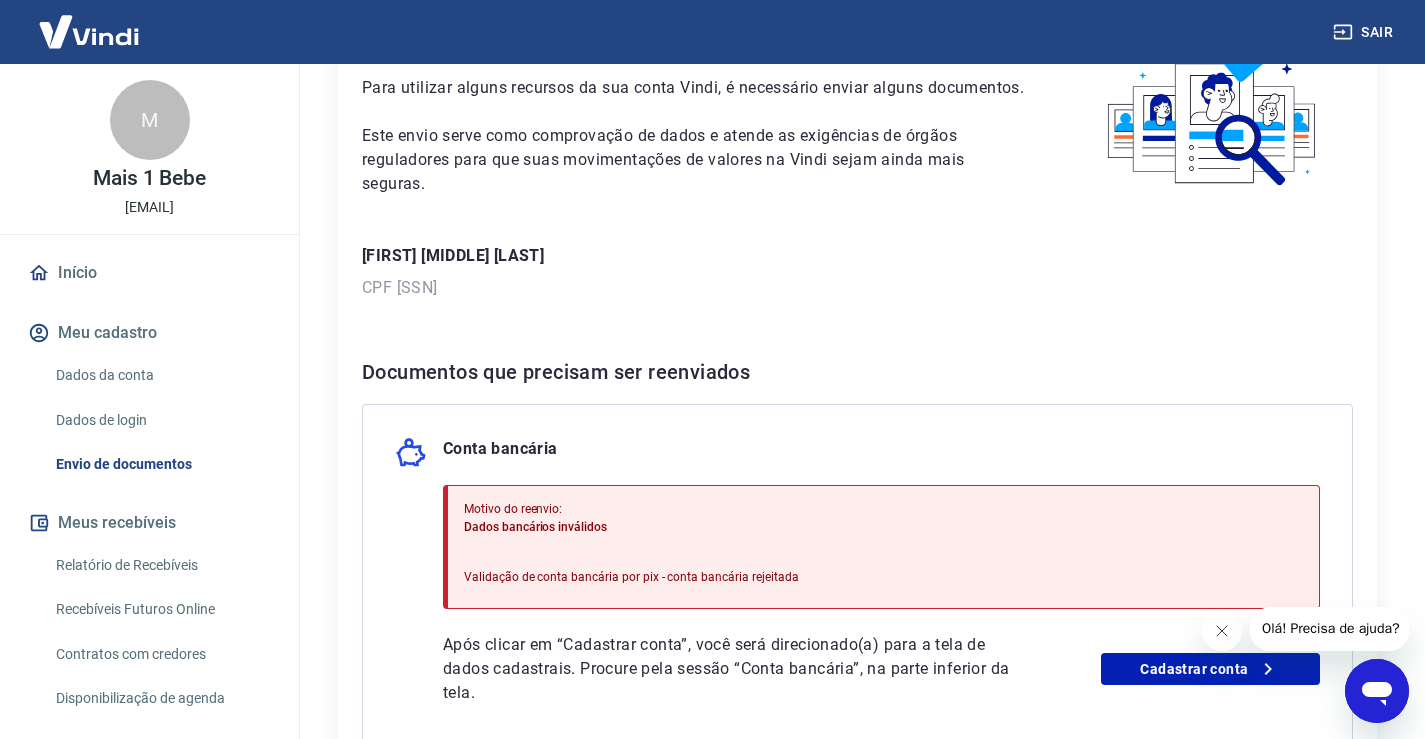 scroll, scrollTop: 377, scrollLeft: 0, axis: vertical 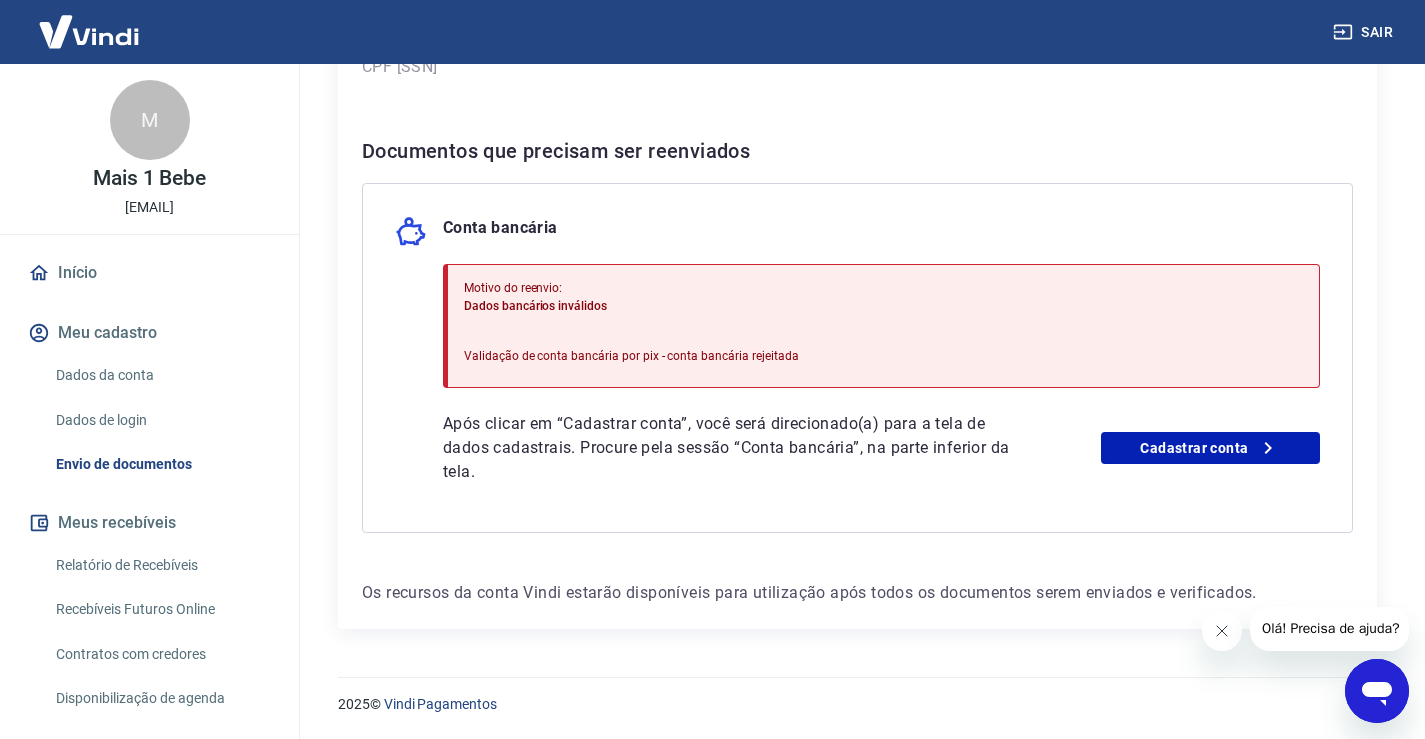 click on "Dados de login" at bounding box center [161, 420] 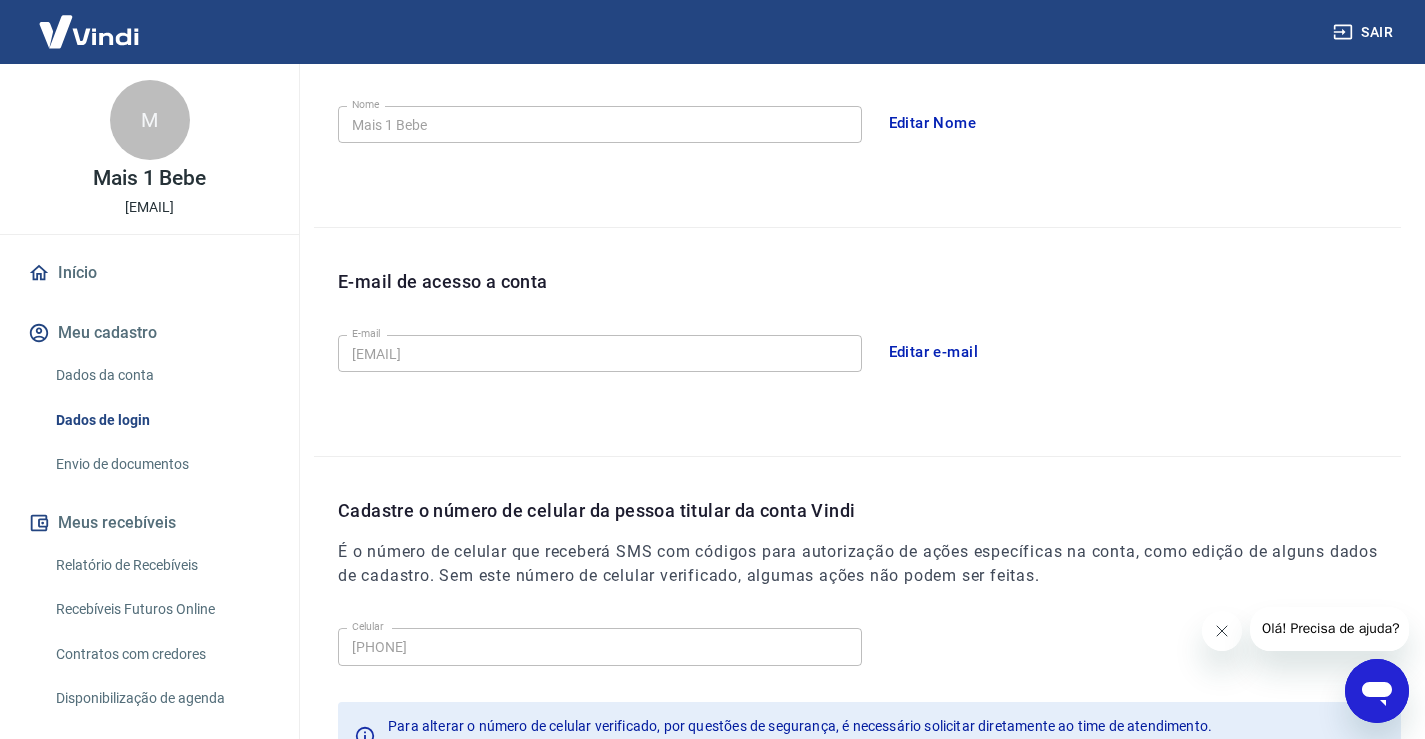 scroll, scrollTop: 542, scrollLeft: 0, axis: vertical 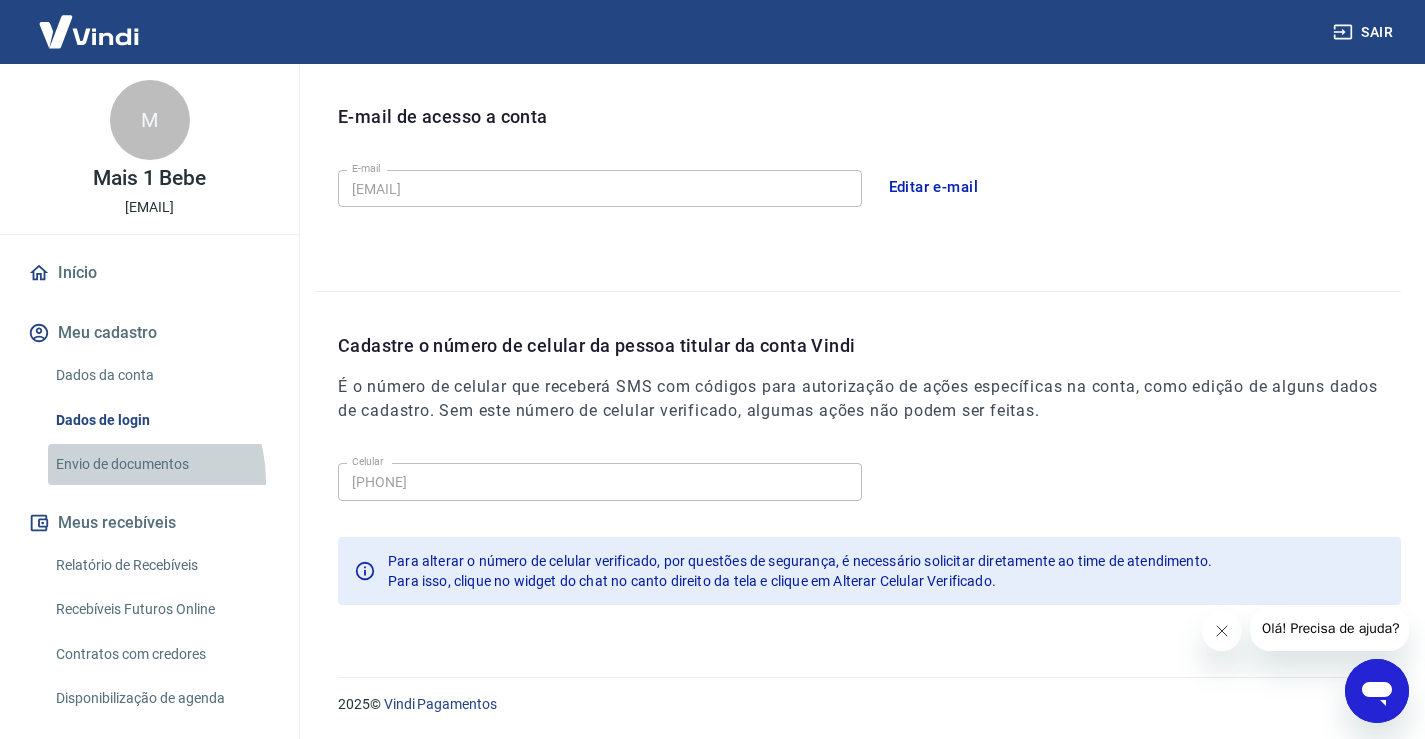 click on "Envio de documentos" at bounding box center (161, 464) 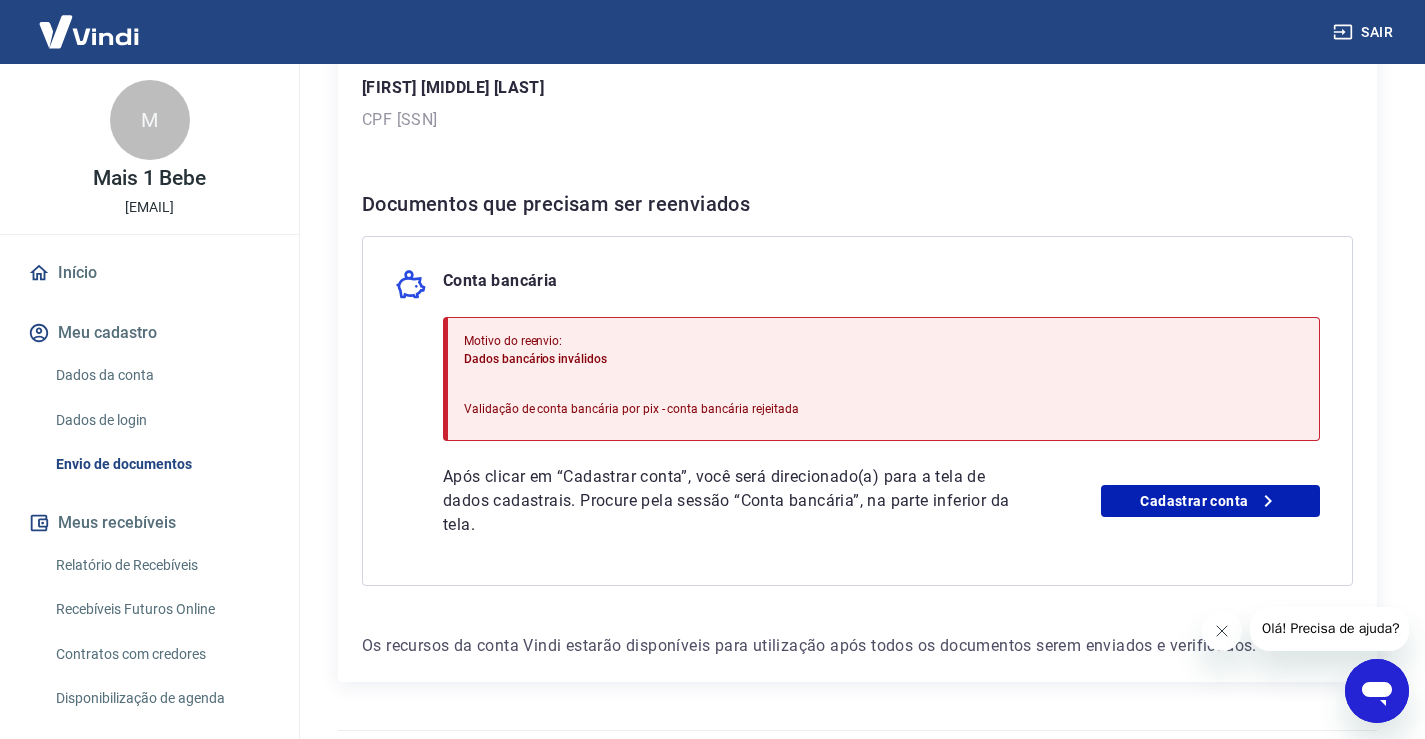 scroll, scrollTop: 377, scrollLeft: 0, axis: vertical 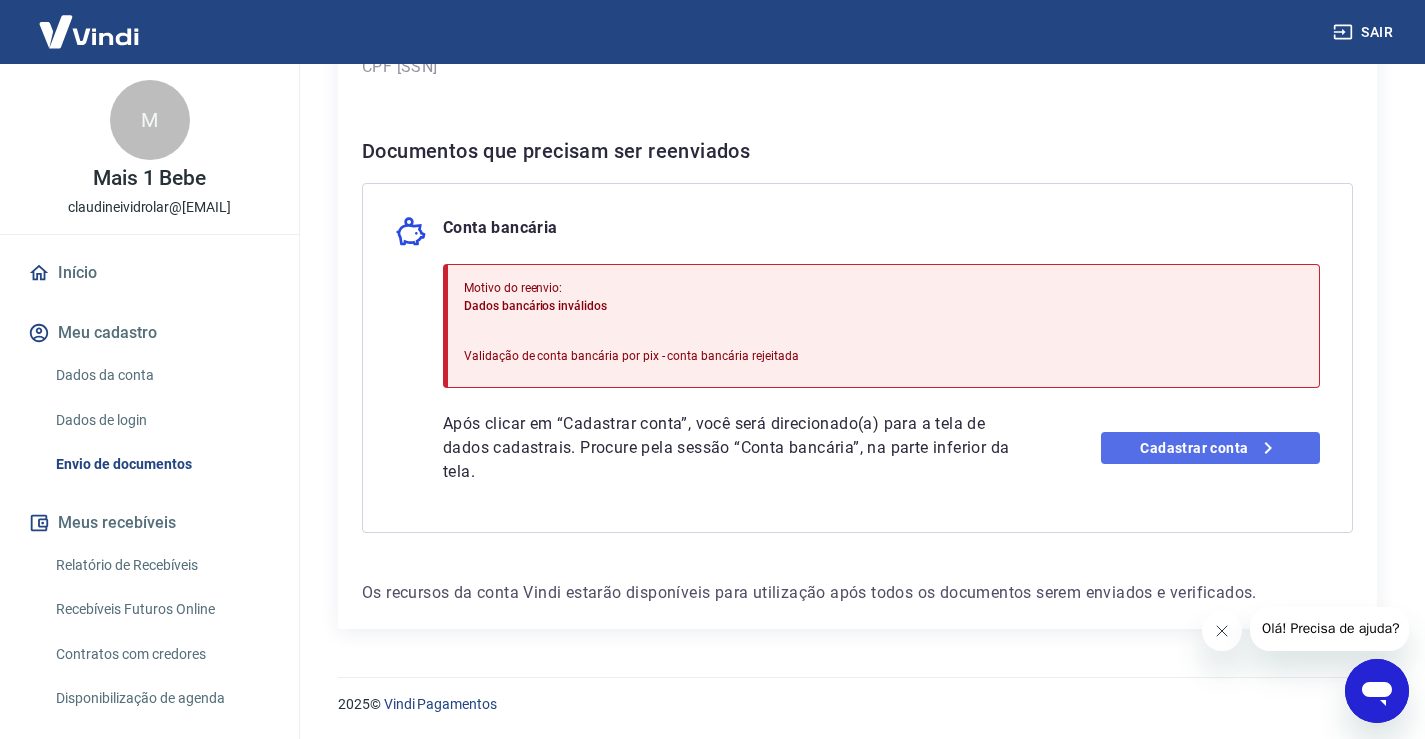 click on "Cadastrar conta" at bounding box center (1210, 448) 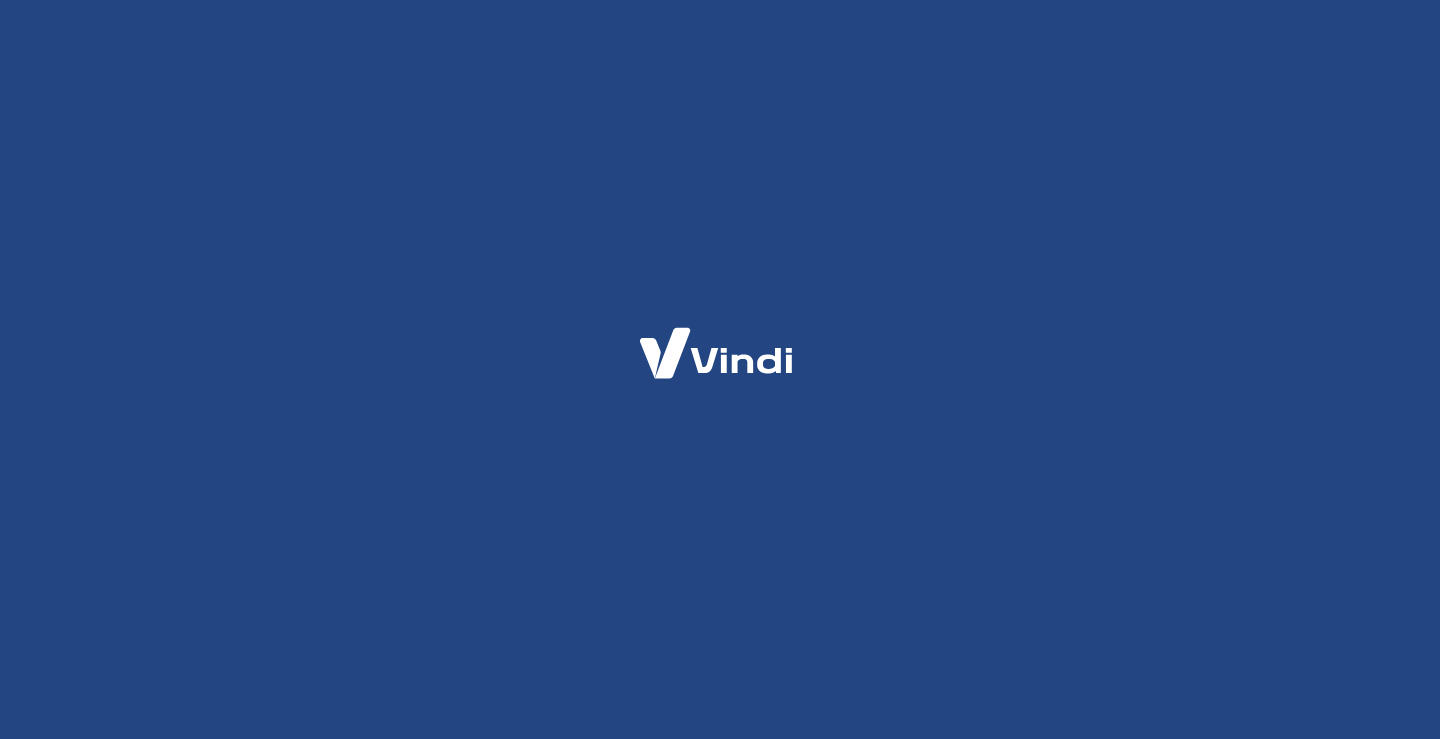 scroll, scrollTop: 0, scrollLeft: 0, axis: both 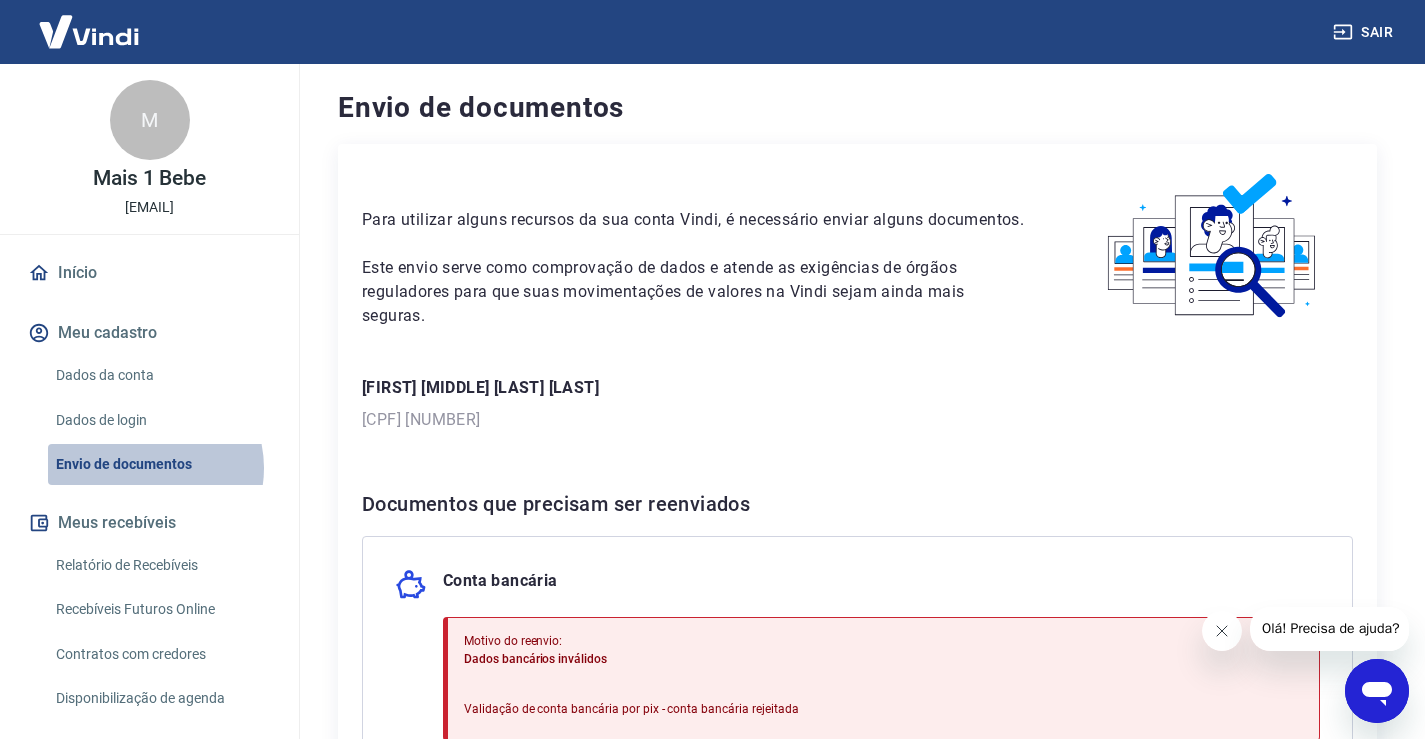 click on "Envio de documentos" at bounding box center (161, 464) 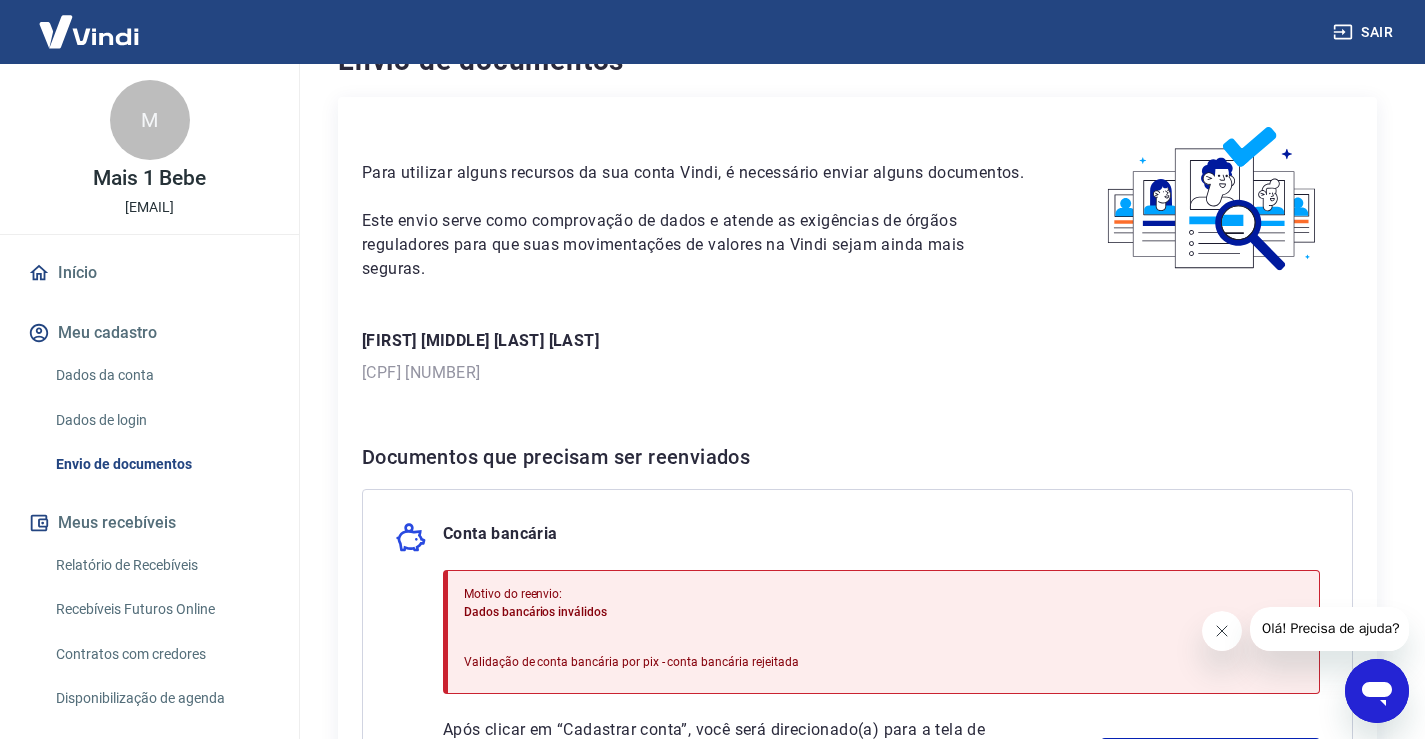scroll, scrollTop: 0, scrollLeft: 0, axis: both 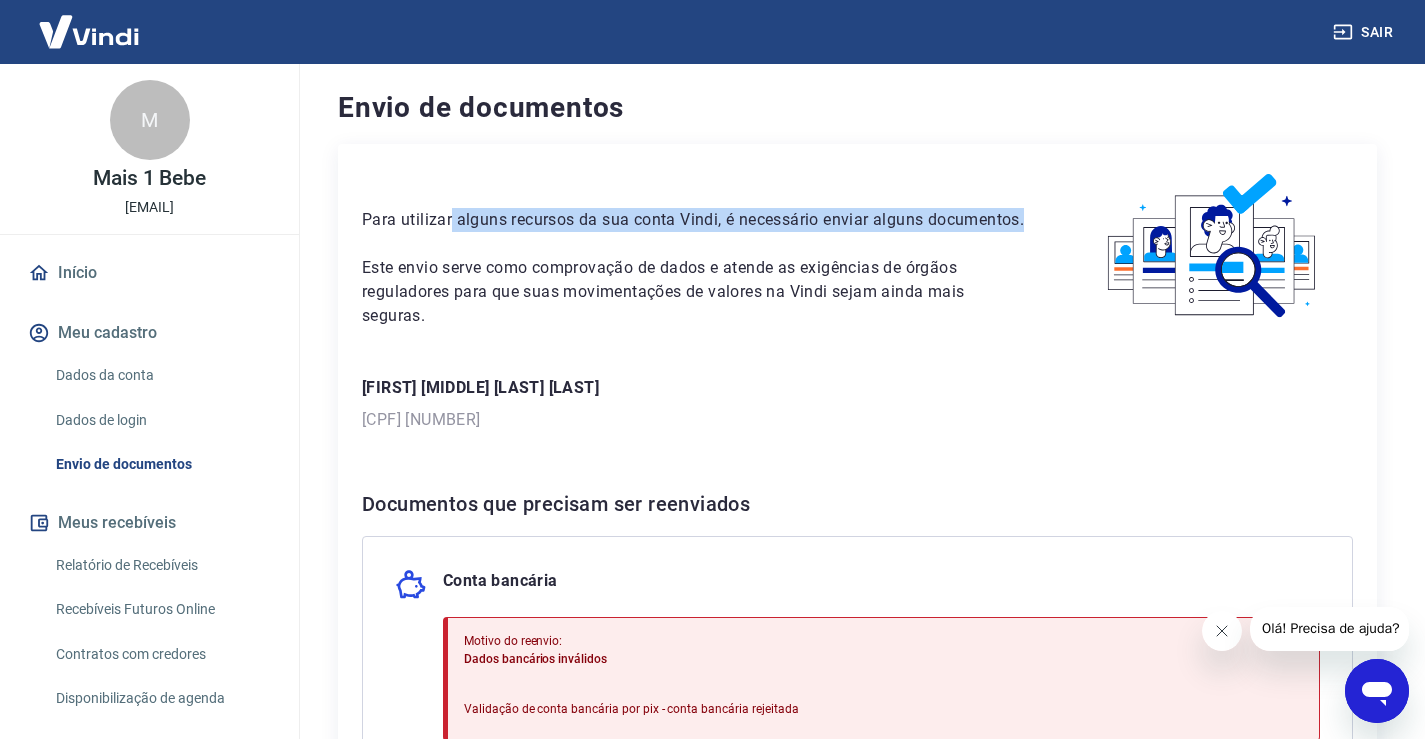 drag, startPoint x: 473, startPoint y: 217, endPoint x: 795, endPoint y: 249, distance: 323.58615 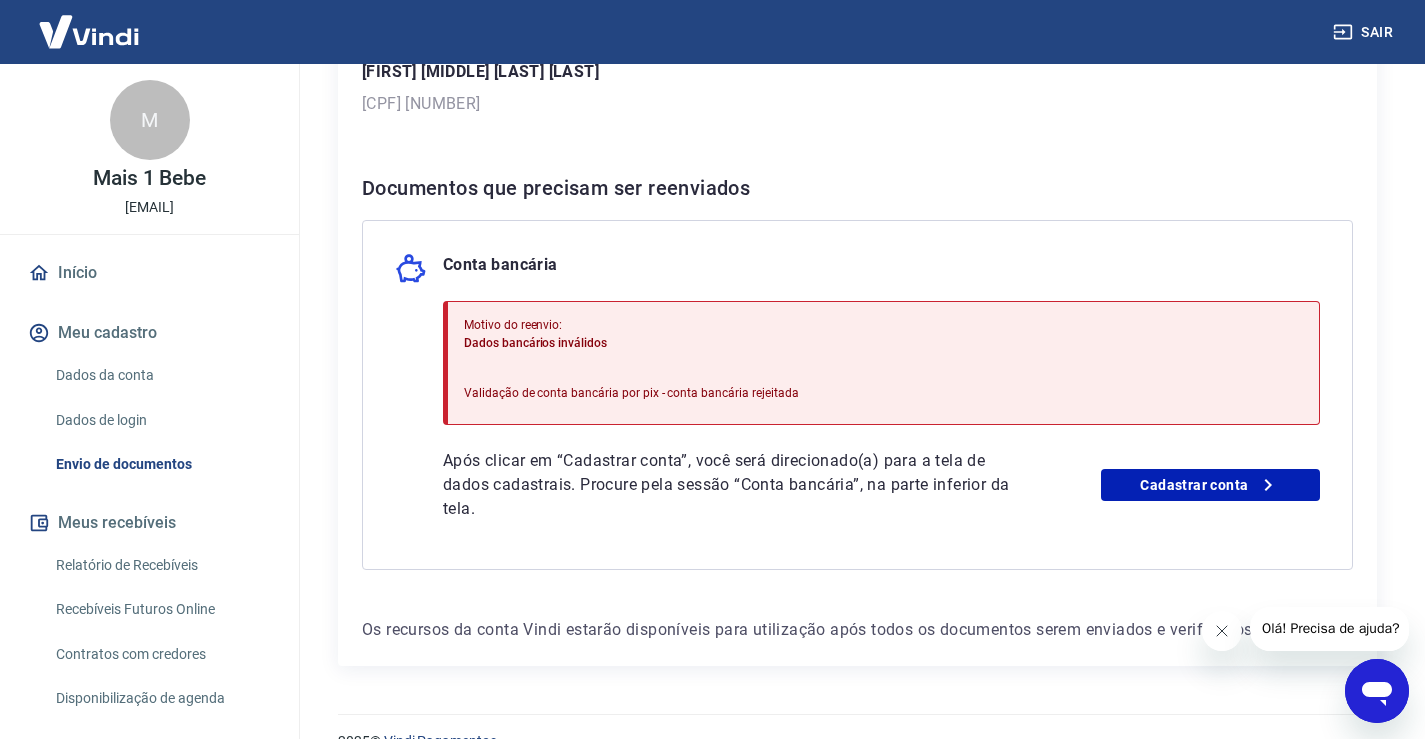 scroll, scrollTop: 377, scrollLeft: 0, axis: vertical 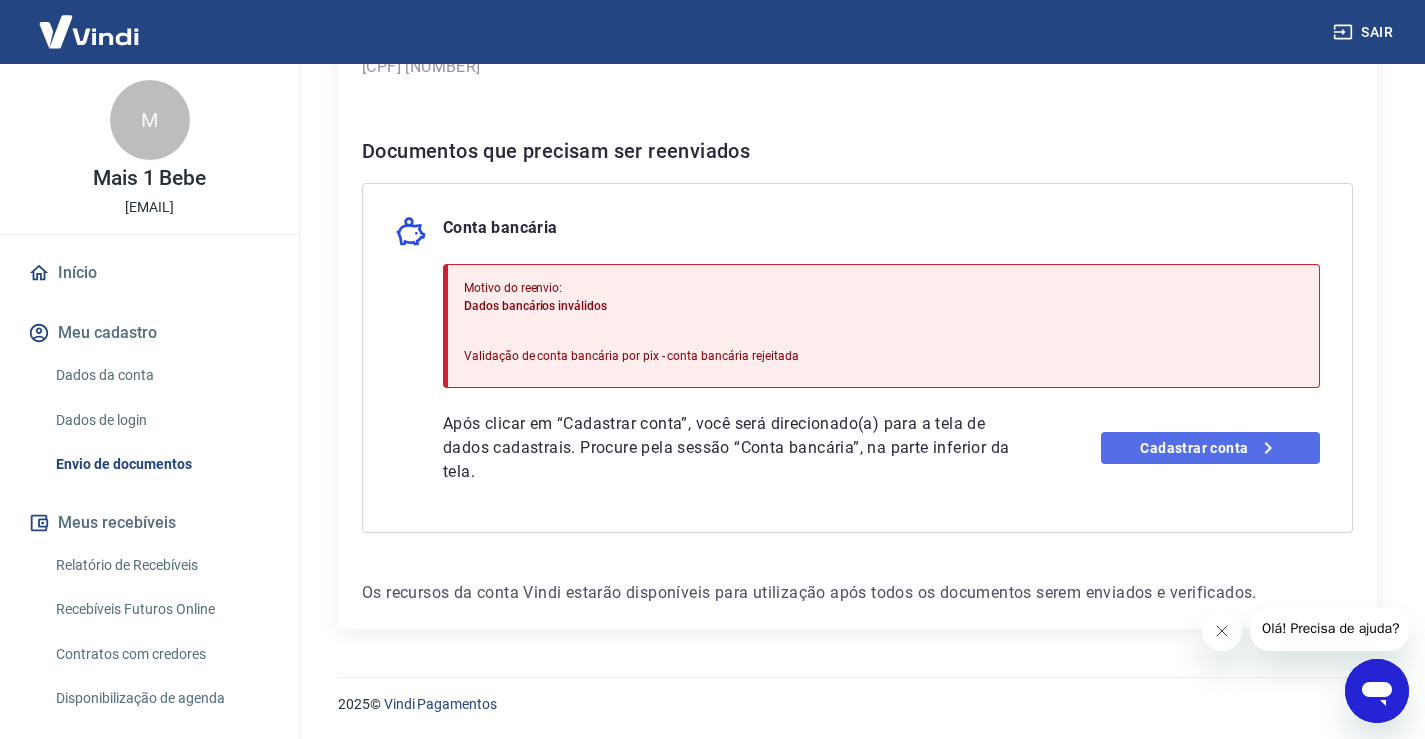 click on "Cadastrar conta" at bounding box center (1210, 448) 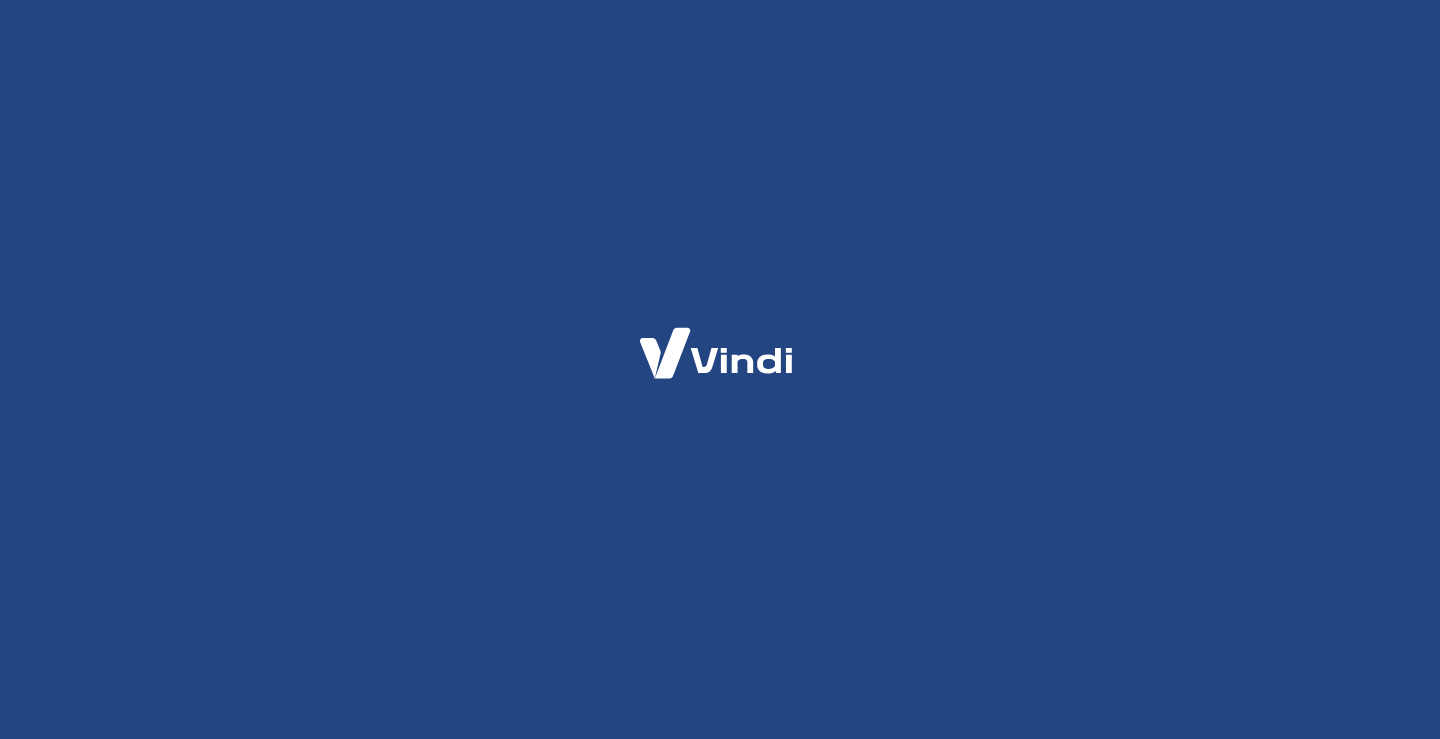 scroll, scrollTop: 0, scrollLeft: 0, axis: both 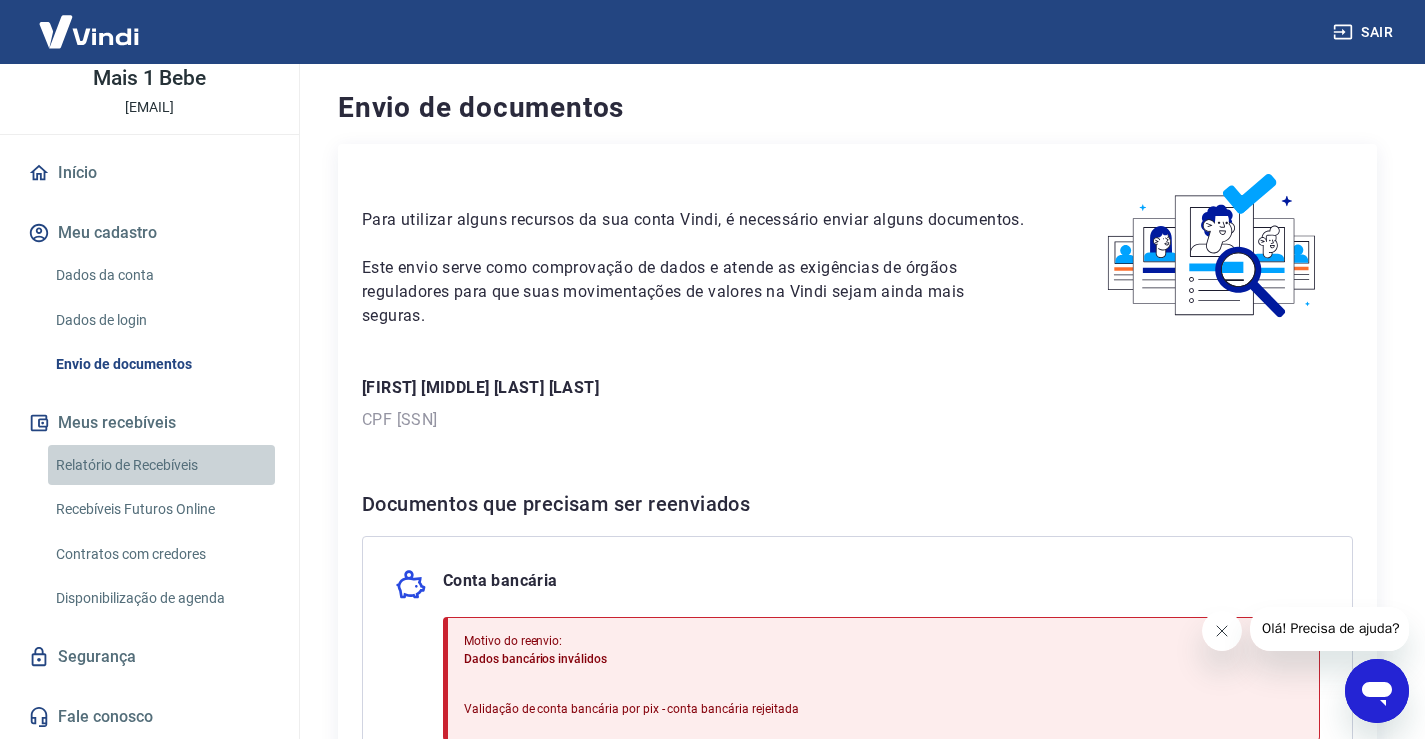 click on "Relatório de Recebíveis" at bounding box center (161, 465) 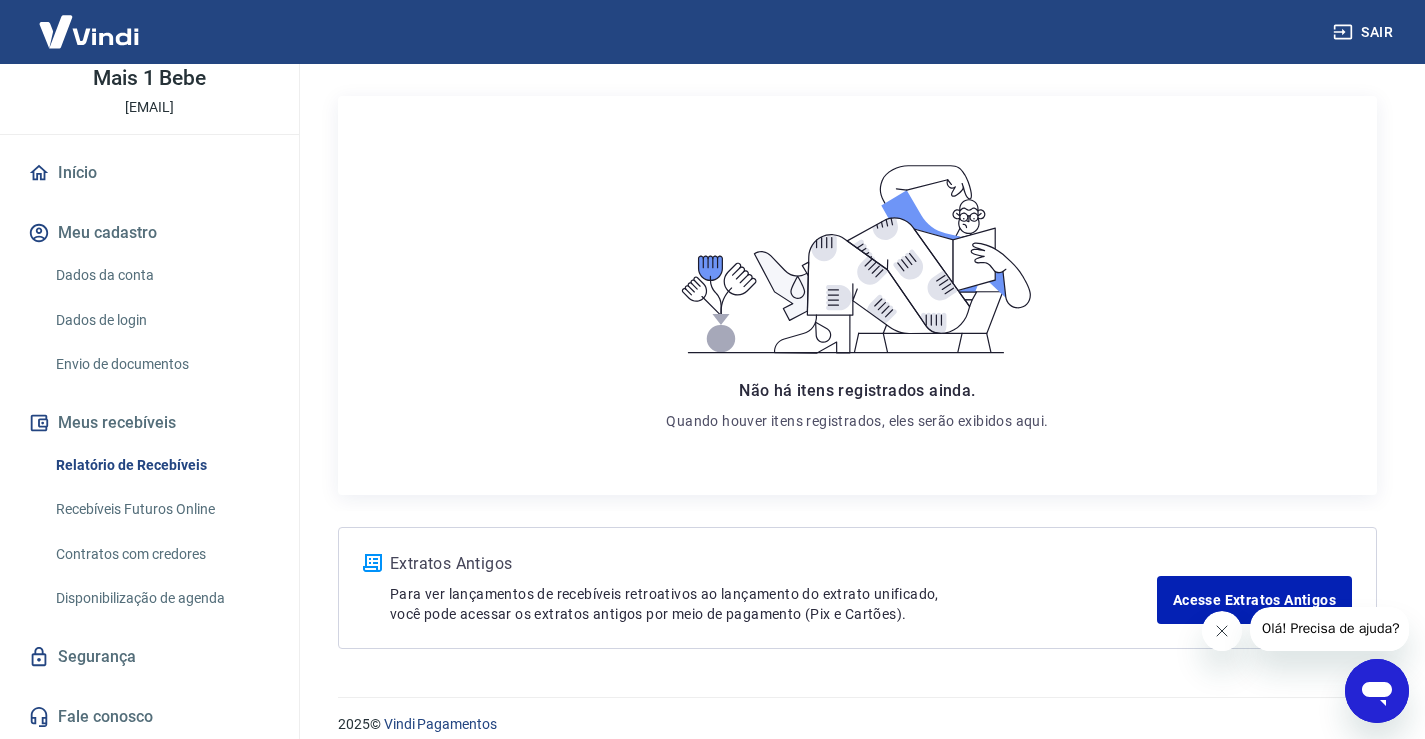 scroll, scrollTop: 254, scrollLeft: 0, axis: vertical 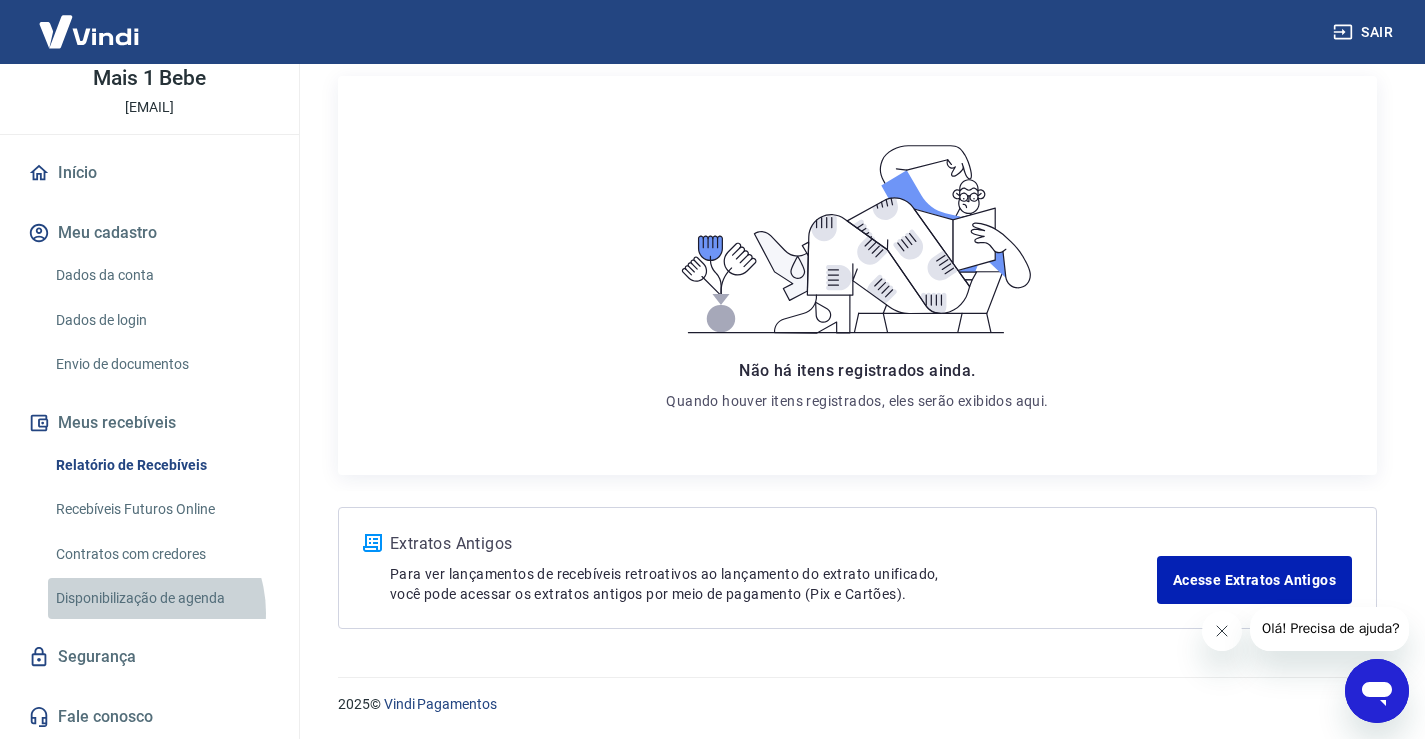 click on "Disponibilização de agenda" at bounding box center (161, 598) 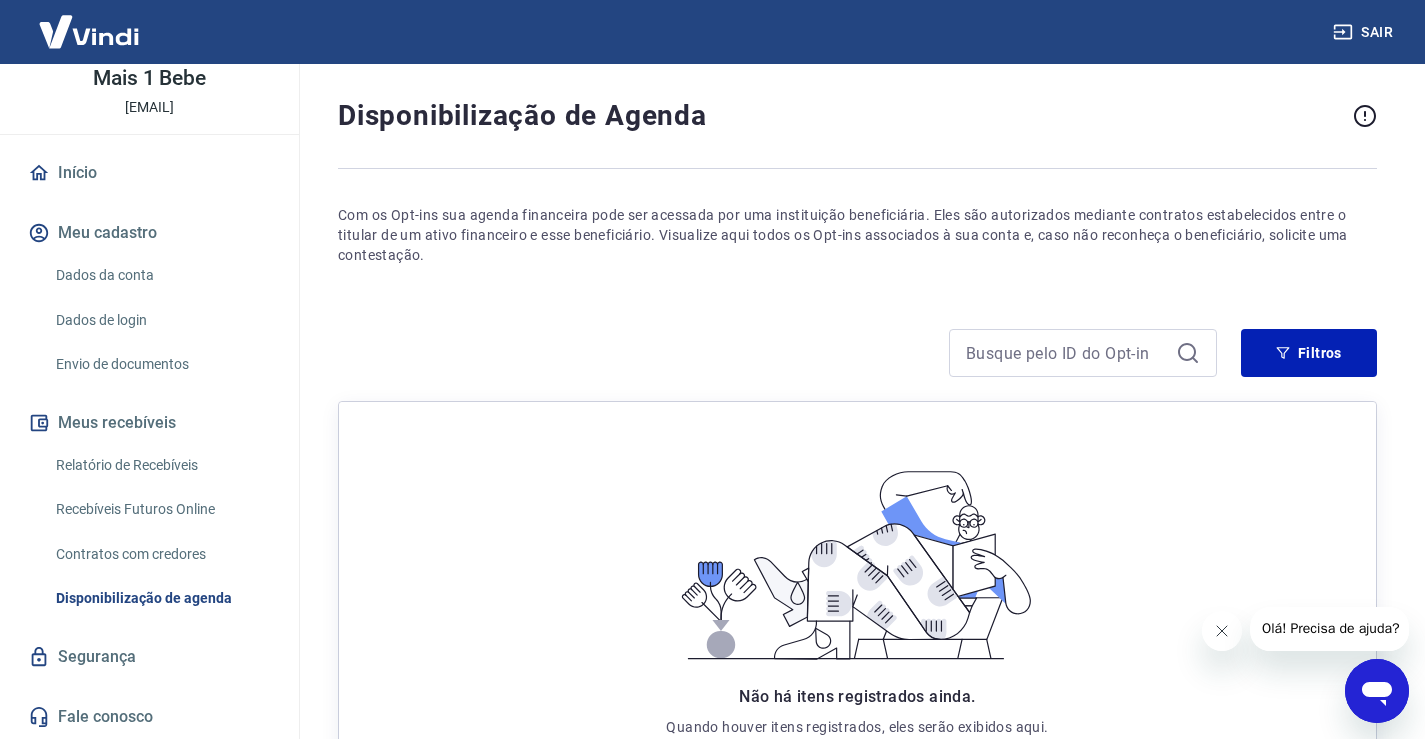 scroll, scrollTop: 246, scrollLeft: 0, axis: vertical 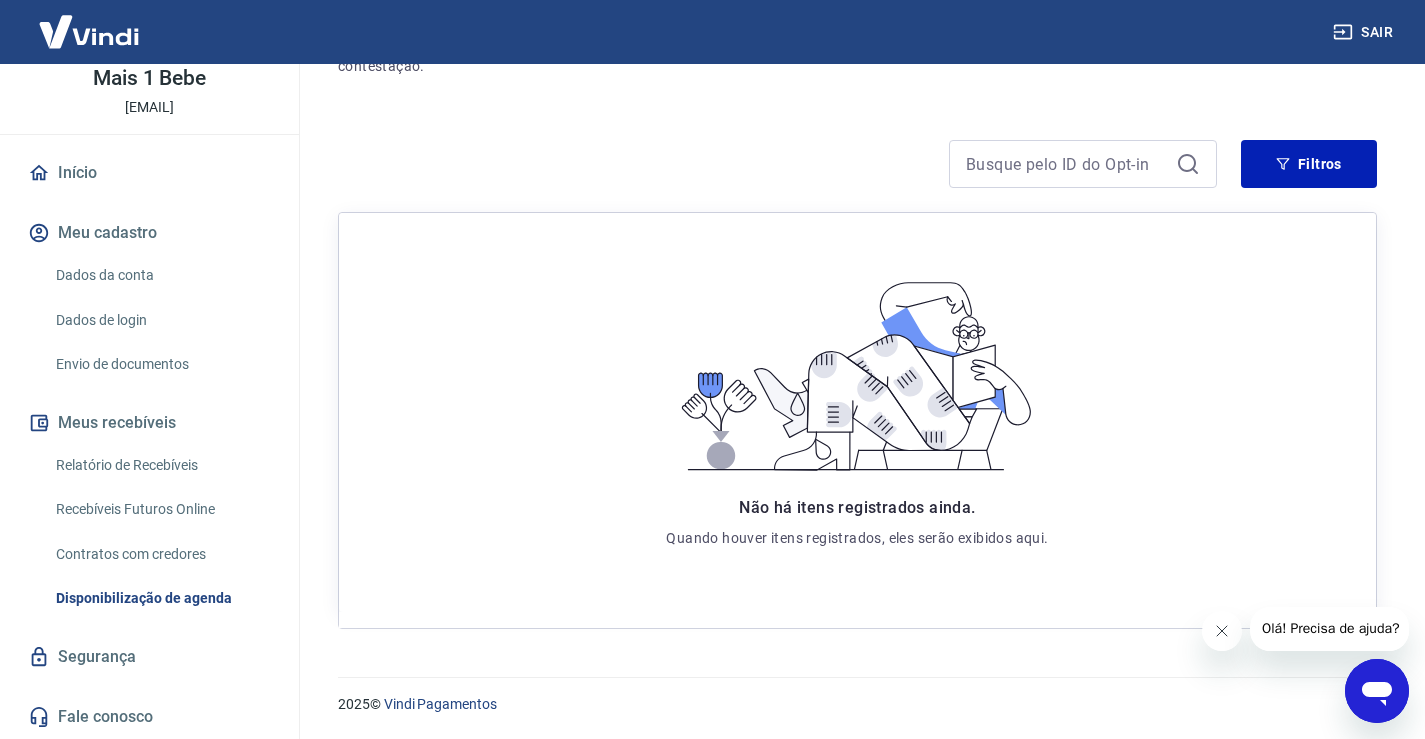 click on "Contratos com credores" at bounding box center [161, 554] 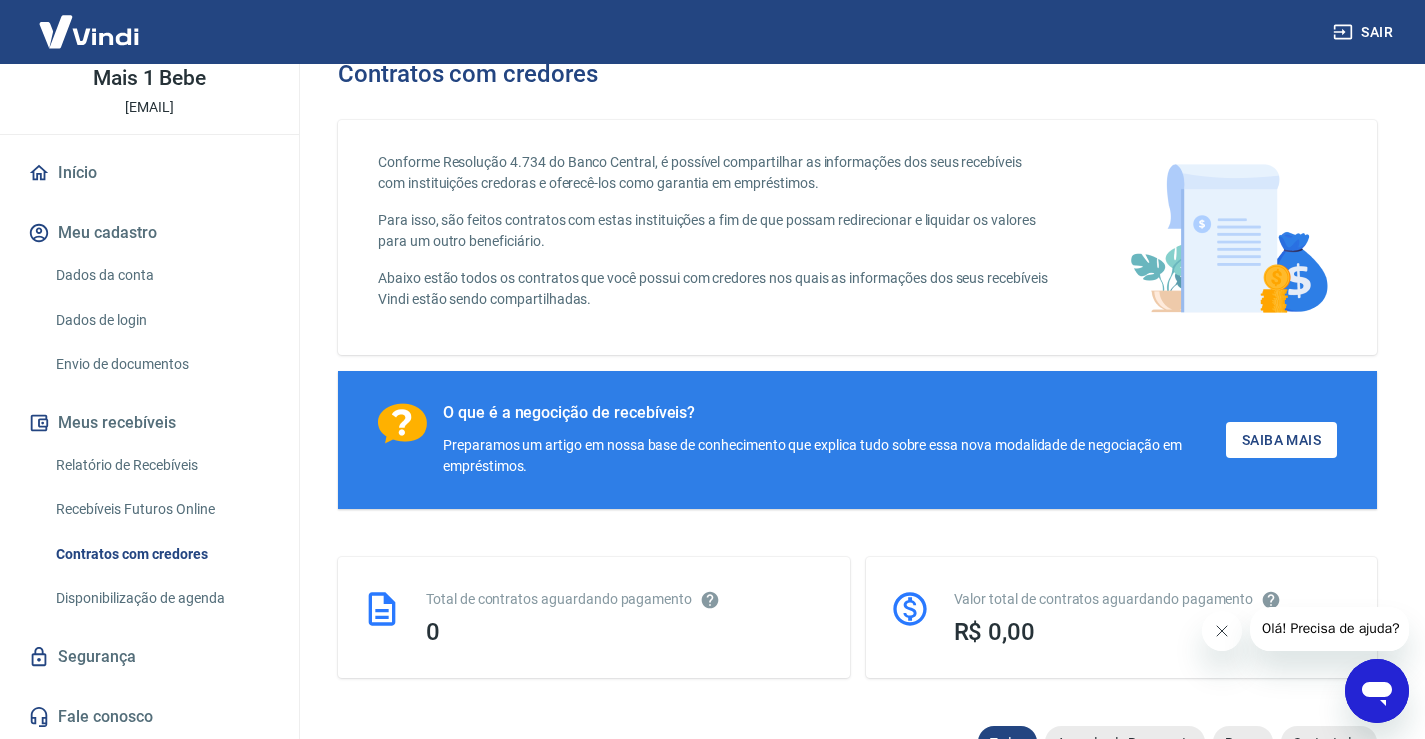 scroll, scrollTop: 0, scrollLeft: 0, axis: both 